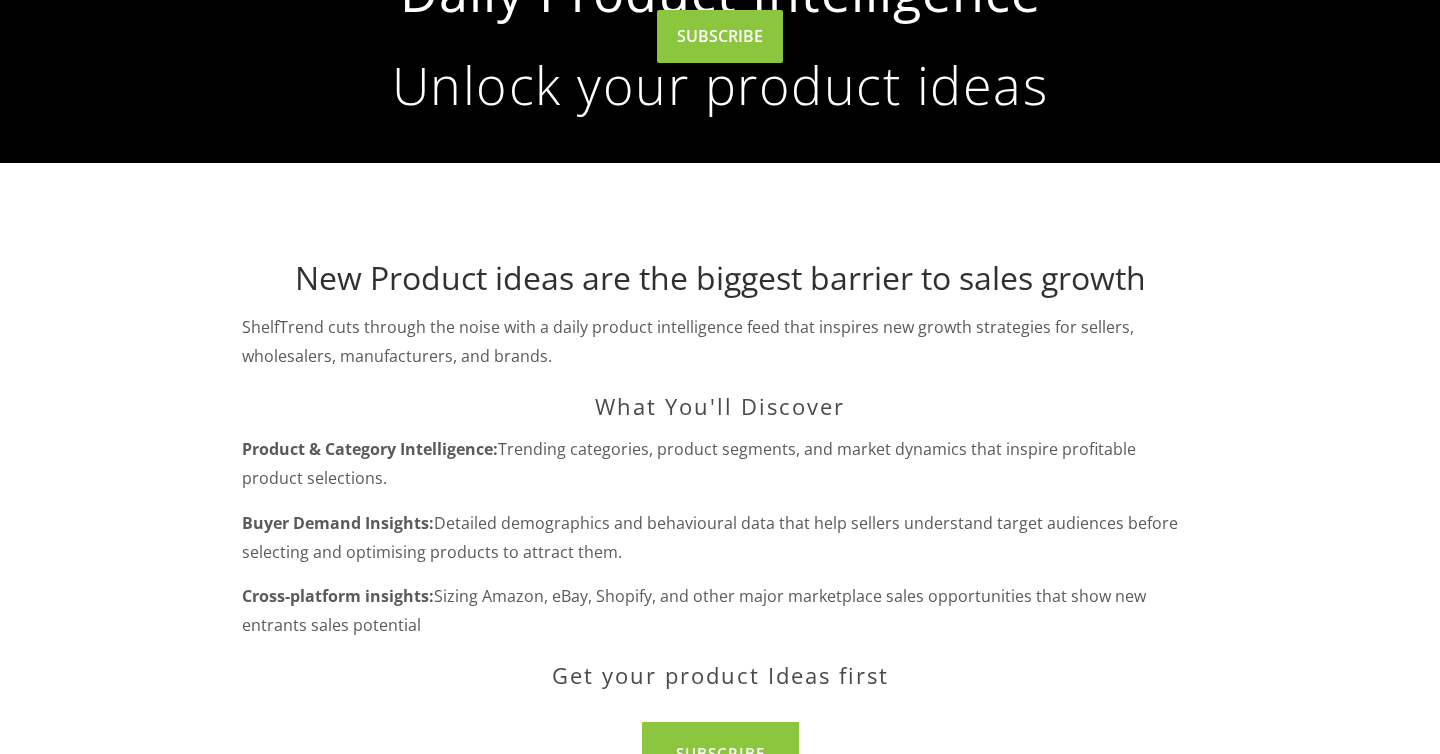 scroll, scrollTop: 0, scrollLeft: 0, axis: both 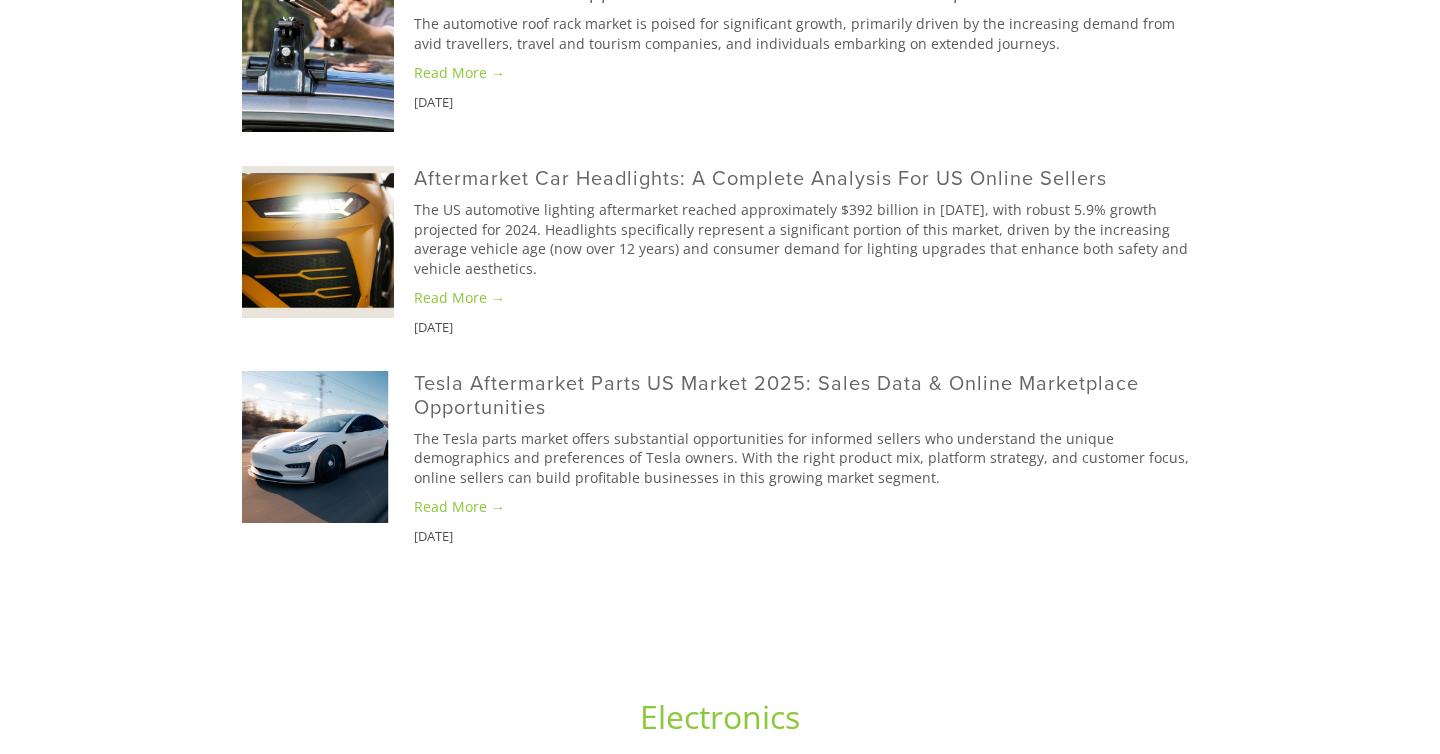 click at bounding box center (318, 56) 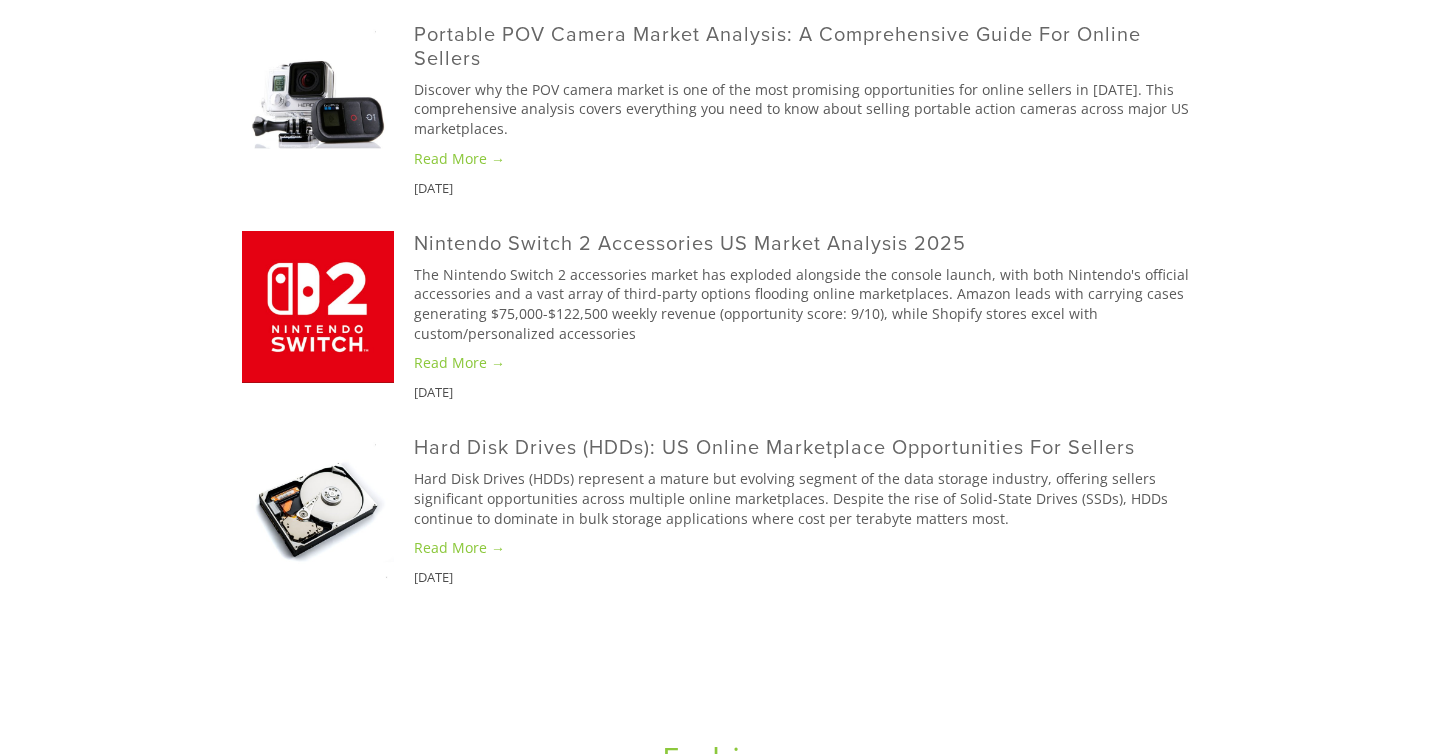 scroll, scrollTop: 2154, scrollLeft: 0, axis: vertical 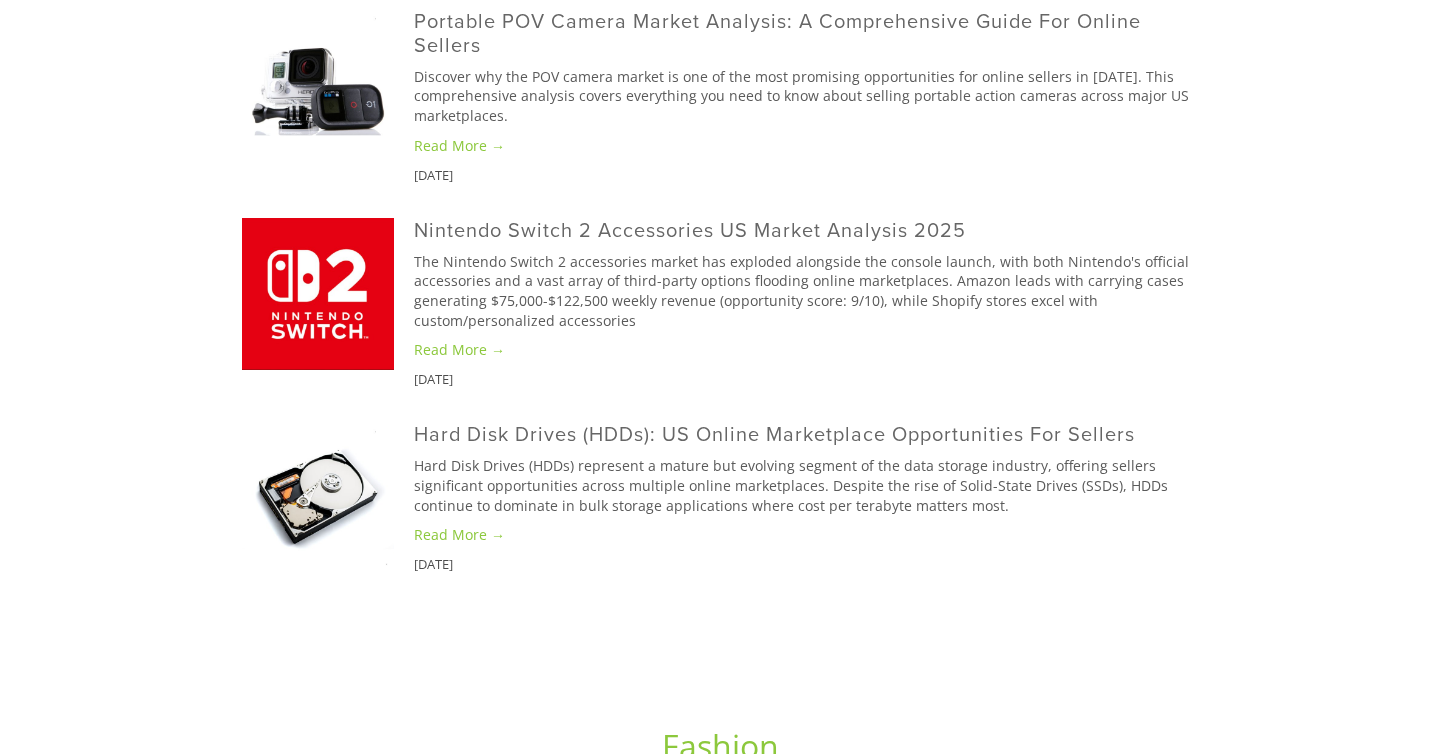 click at bounding box center (318, 85) 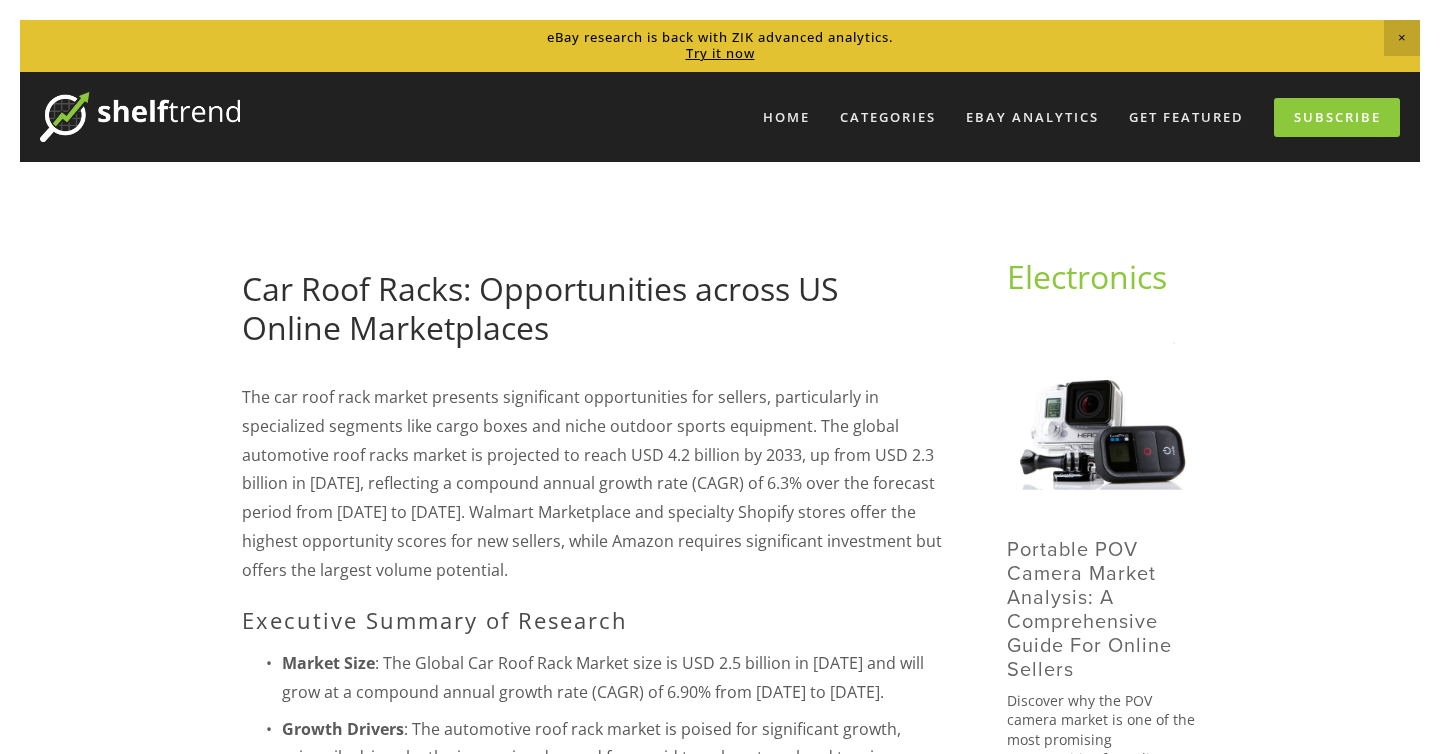 scroll, scrollTop: 0, scrollLeft: 0, axis: both 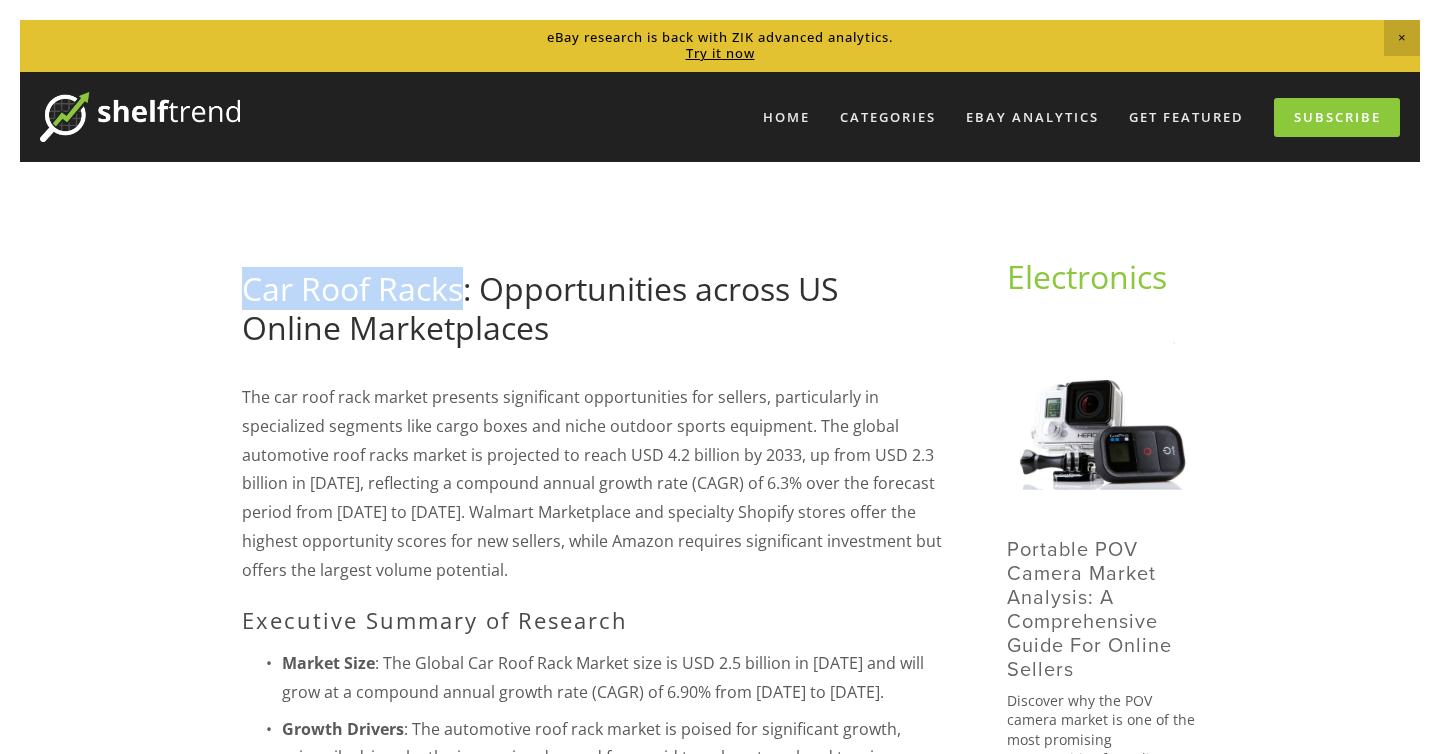 drag, startPoint x: 238, startPoint y: 288, endPoint x: 458, endPoint y: 308, distance: 220.90723 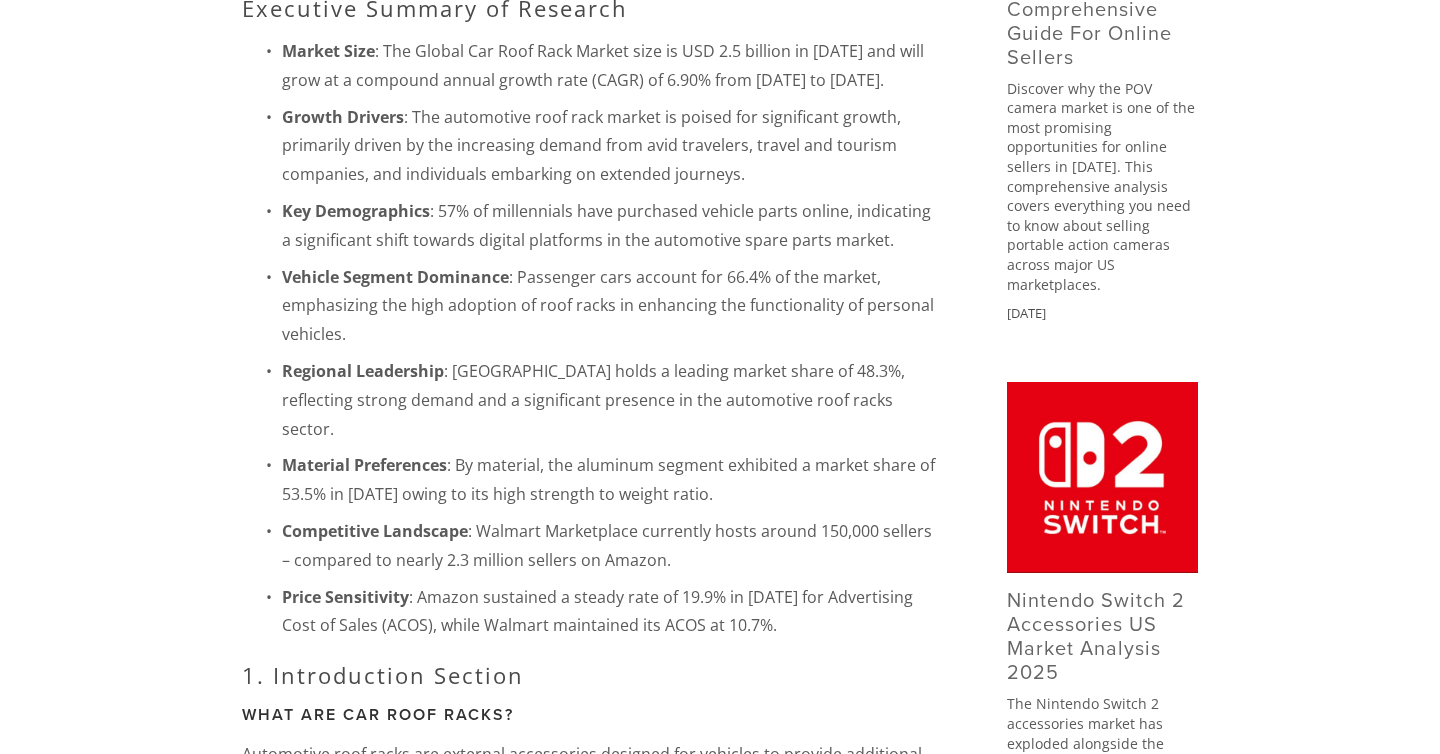 scroll, scrollTop: 622, scrollLeft: 0, axis: vertical 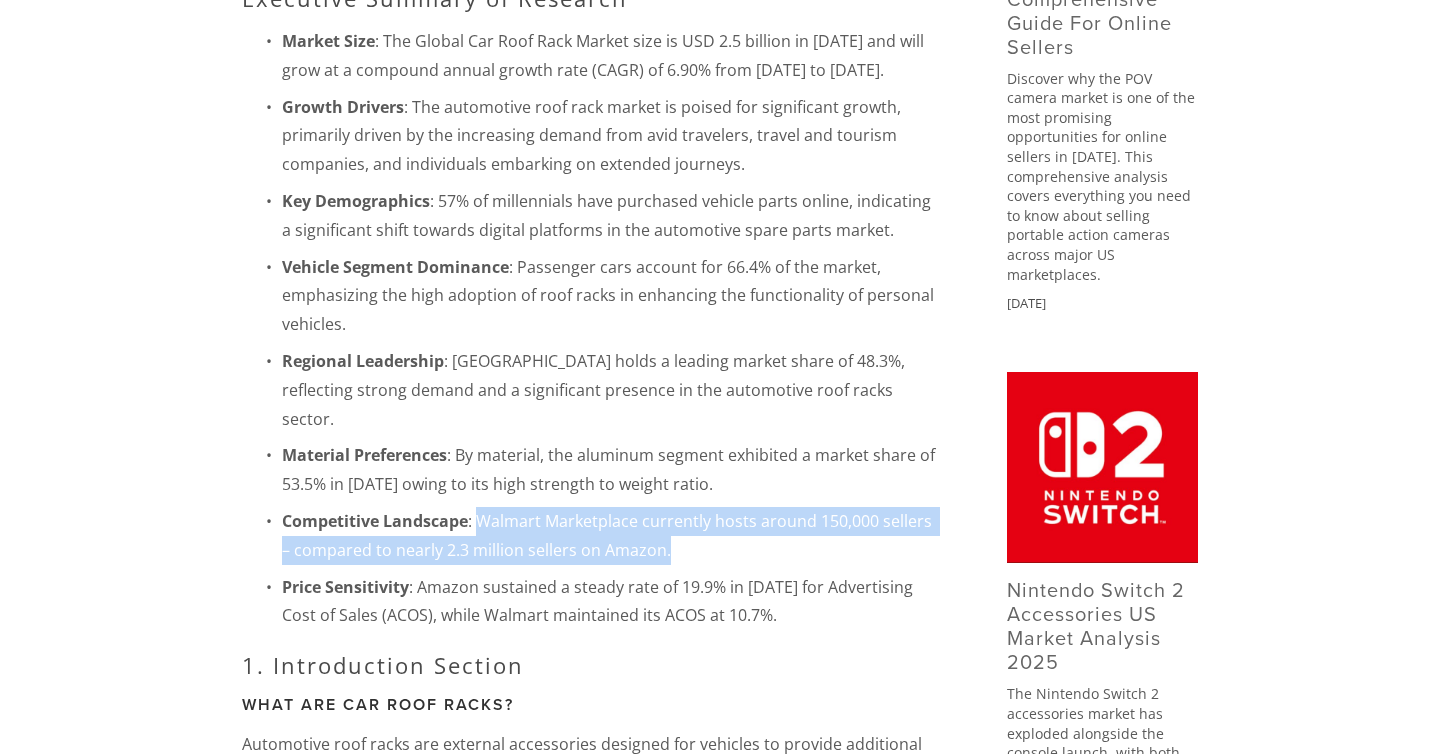 drag, startPoint x: 479, startPoint y: 496, endPoint x: 662, endPoint y: 519, distance: 184.4397 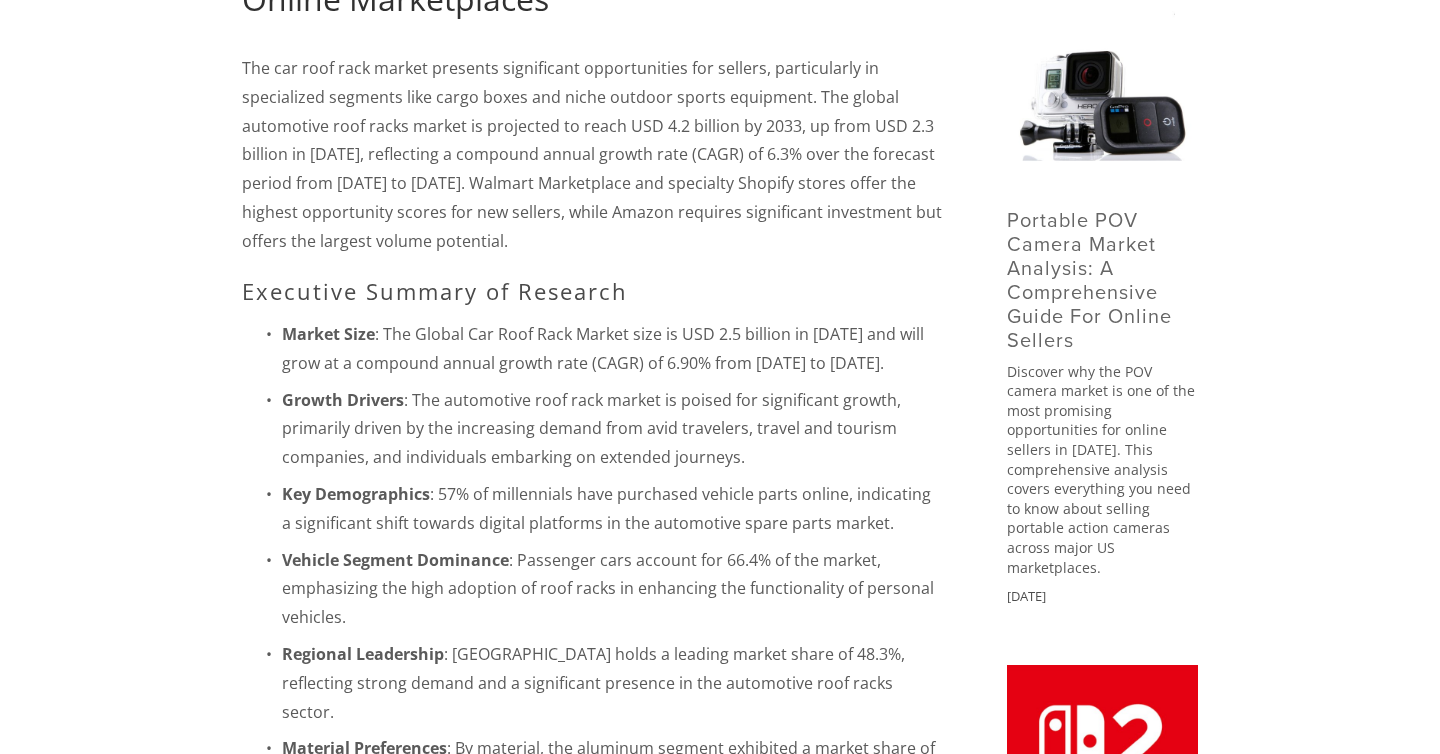 scroll, scrollTop: 0, scrollLeft: 0, axis: both 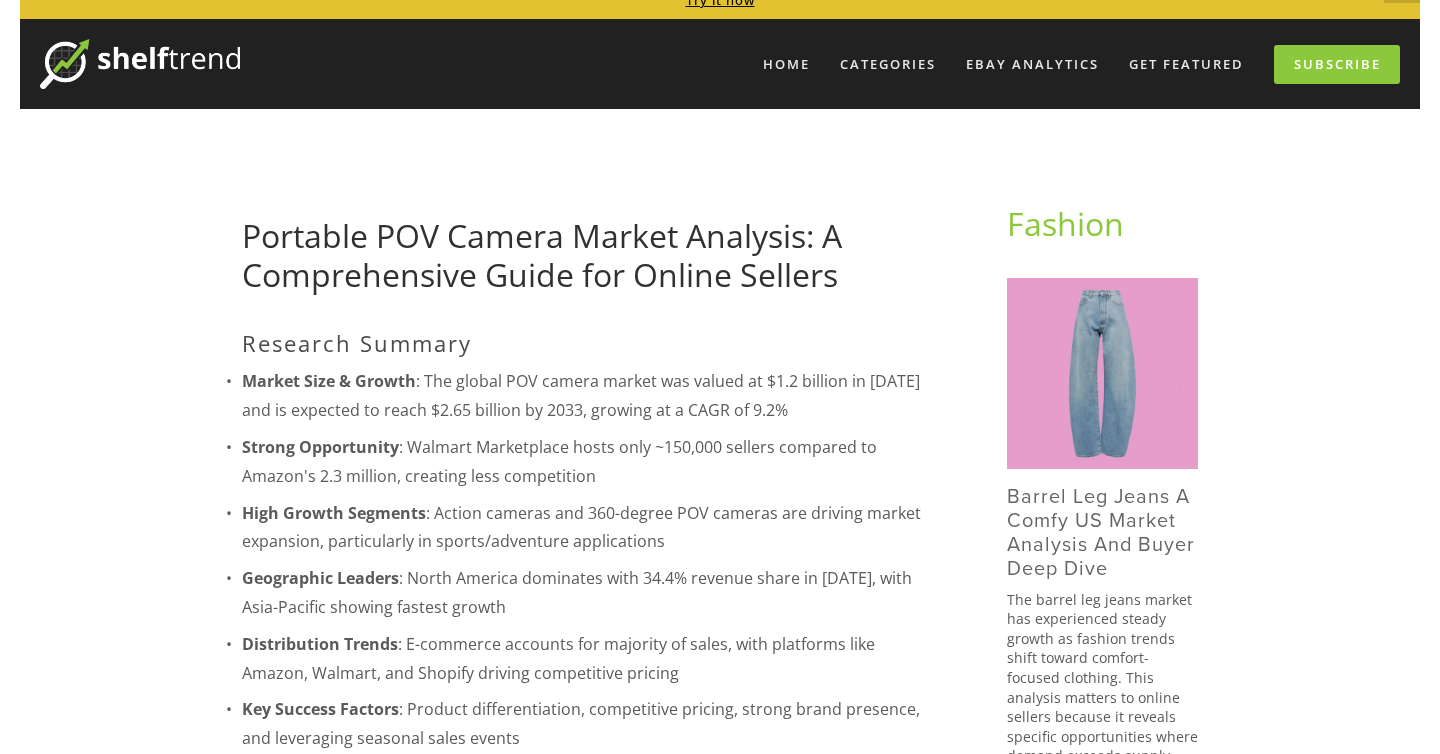 click at bounding box center [140, 64] 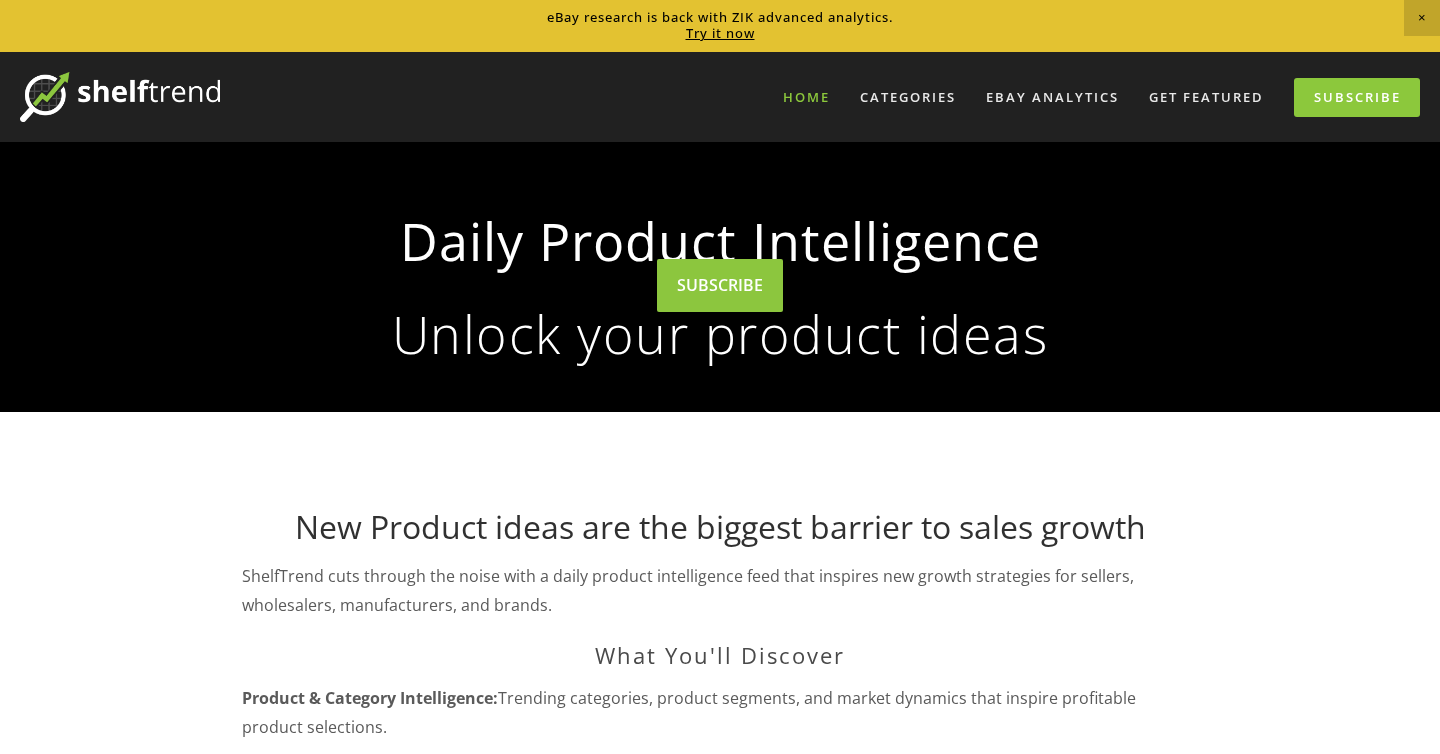 scroll, scrollTop: 0, scrollLeft: 0, axis: both 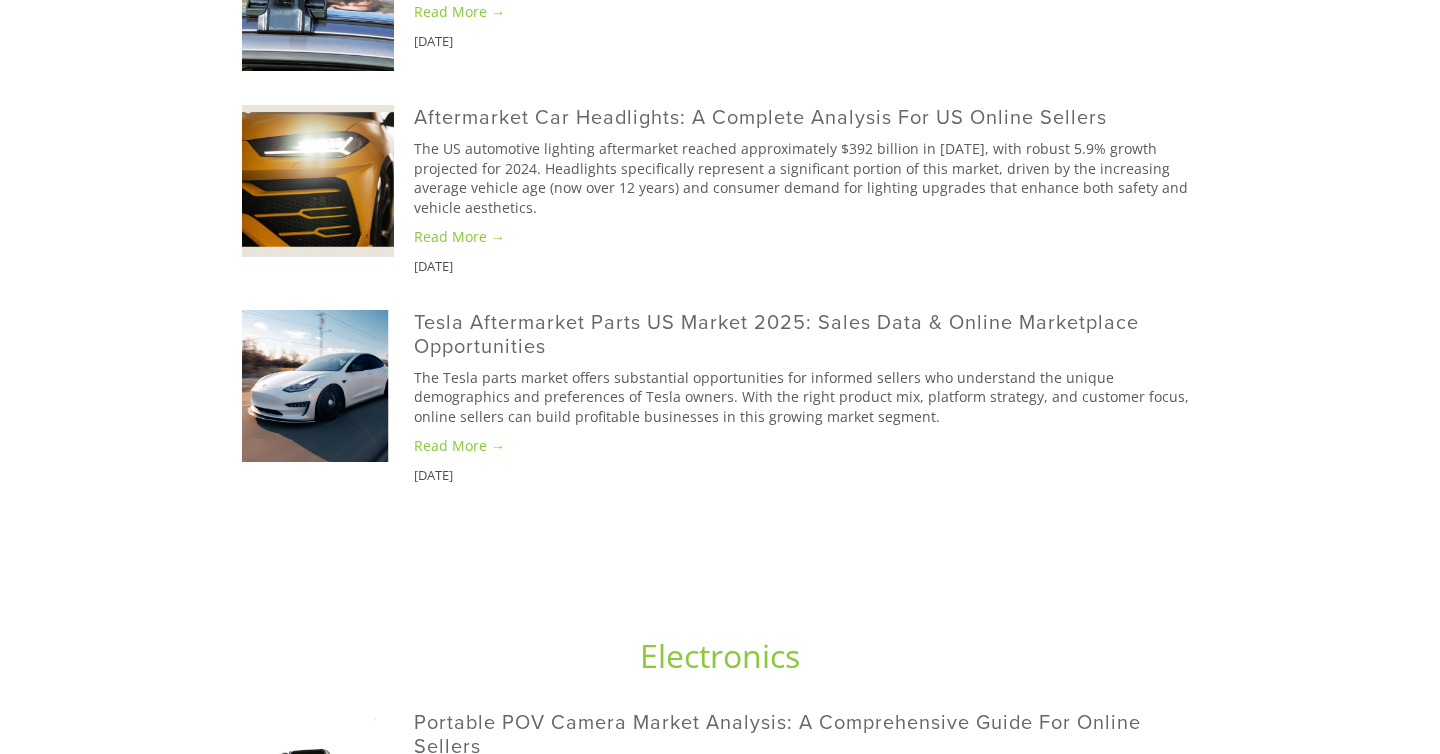 click on "Car Roof Racks: Opportunities across US Online Marketplaces" at bounding box center [715, -70] 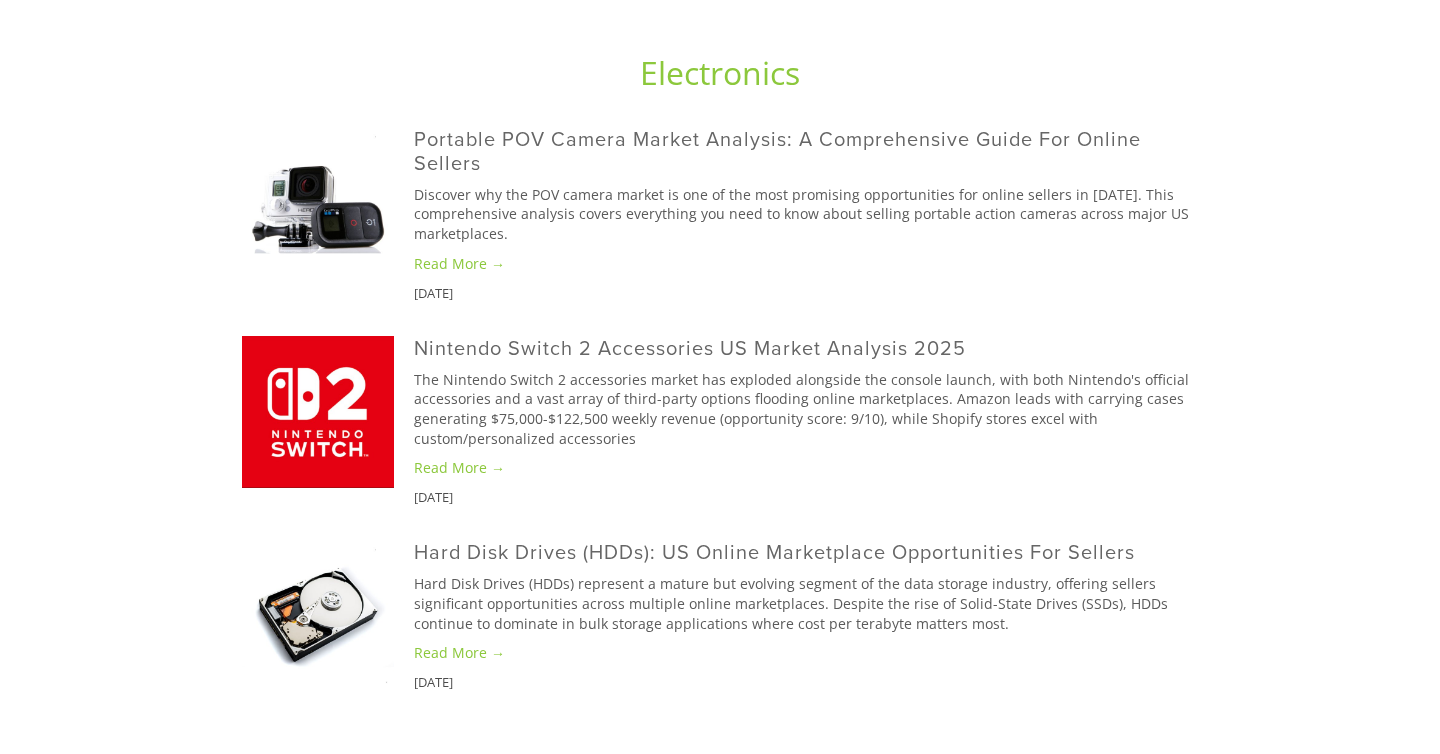 scroll, scrollTop: 2037, scrollLeft: 0, axis: vertical 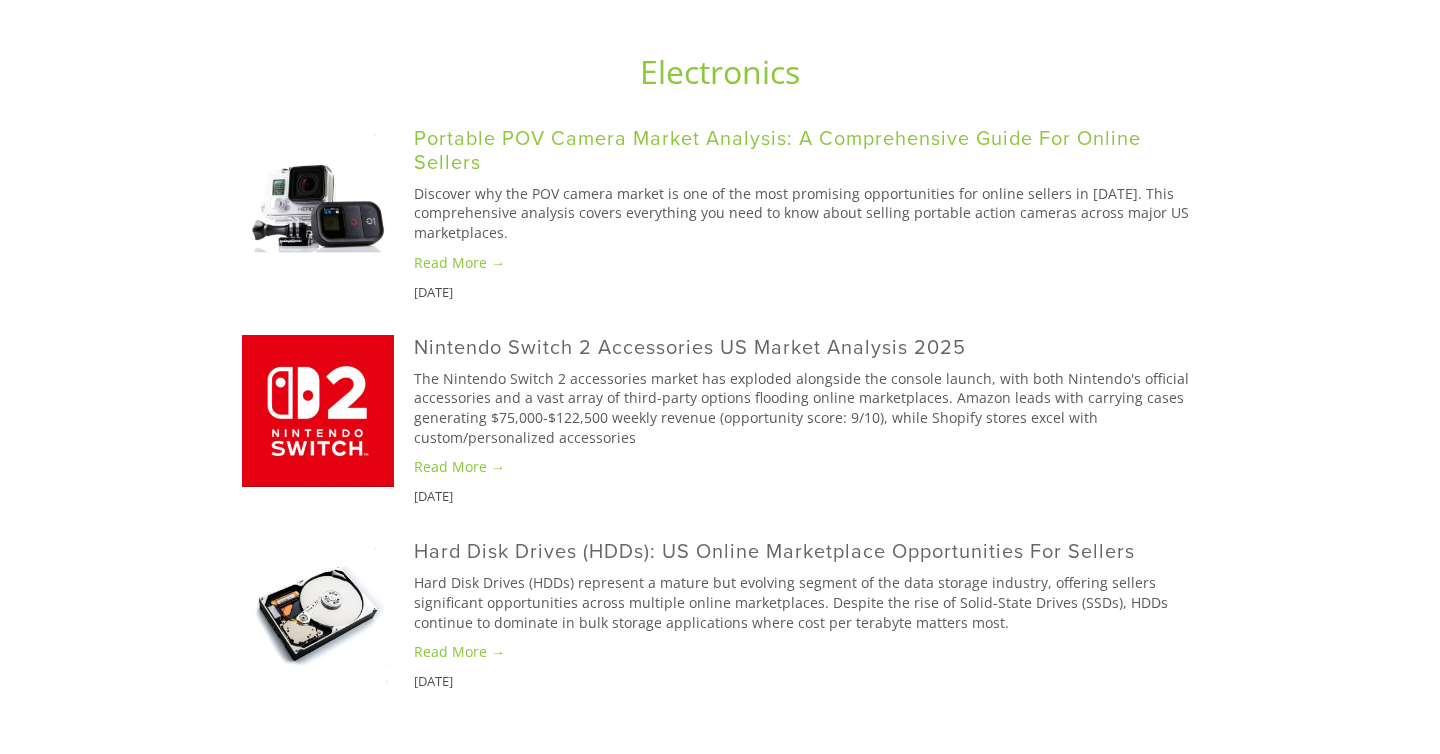 click on "Portable POV Camera Market Analysis: A Comprehensive Guide for Online Sellers" at bounding box center [777, 149] 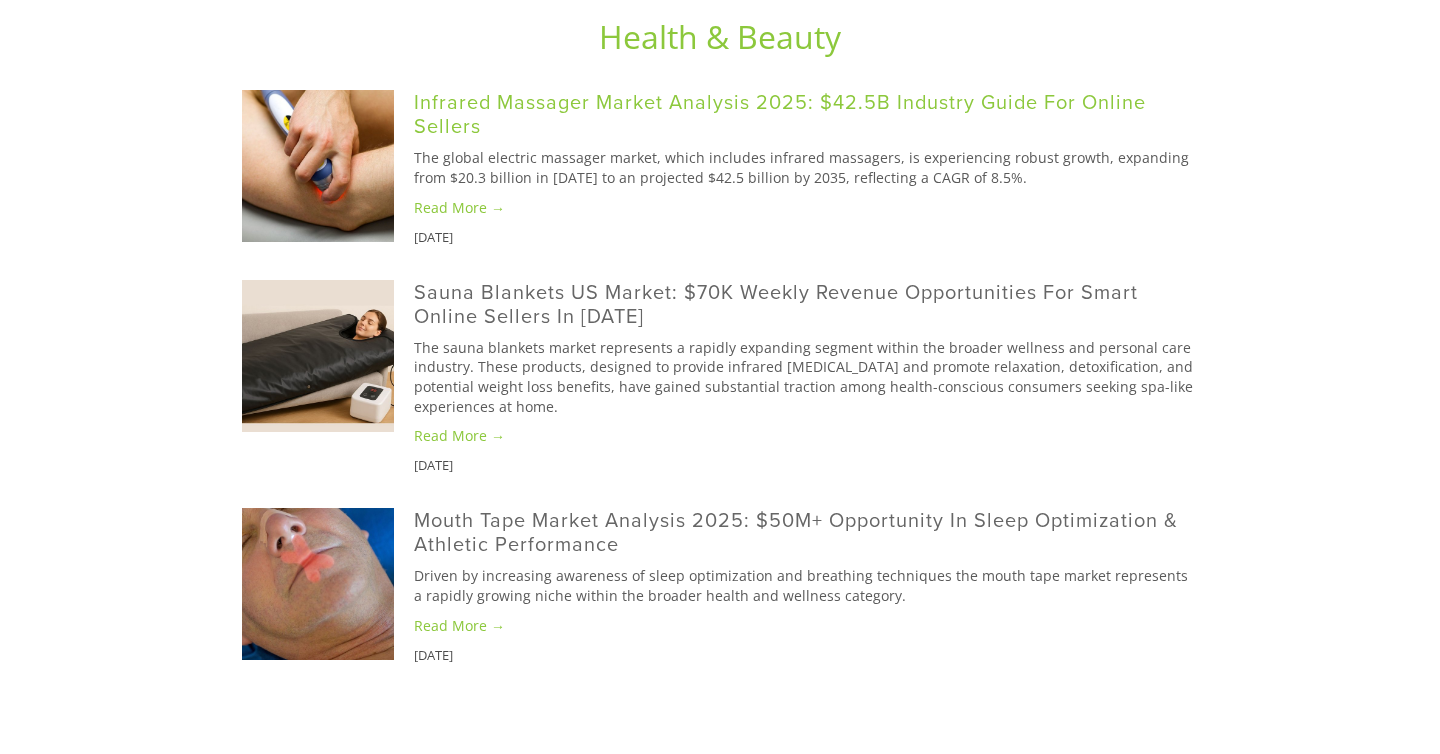 scroll, scrollTop: 5204, scrollLeft: 0, axis: vertical 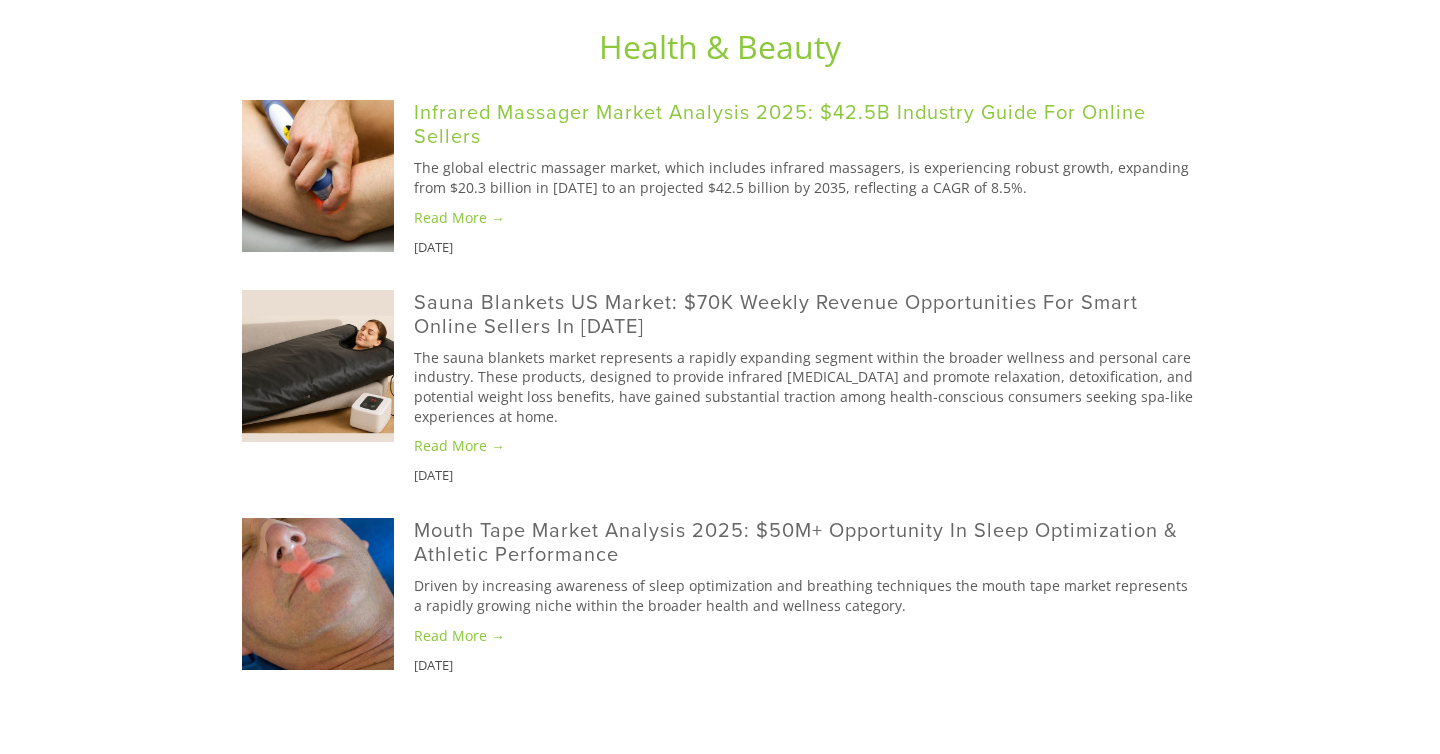 click on "Infrared Massager Market Analysis 2025: $42.5B Industry Guide for Online Sellers" at bounding box center (780, 123) 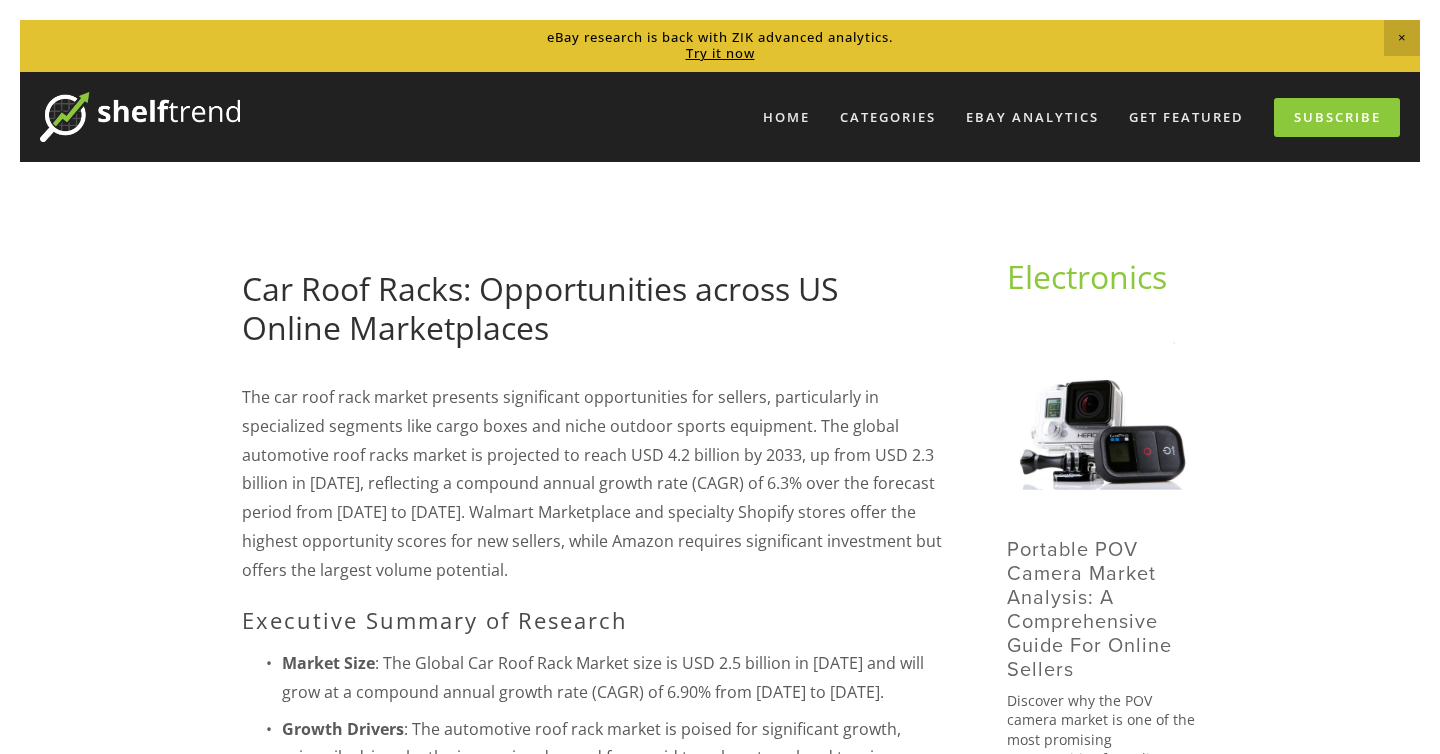 scroll, scrollTop: 0, scrollLeft: 0, axis: both 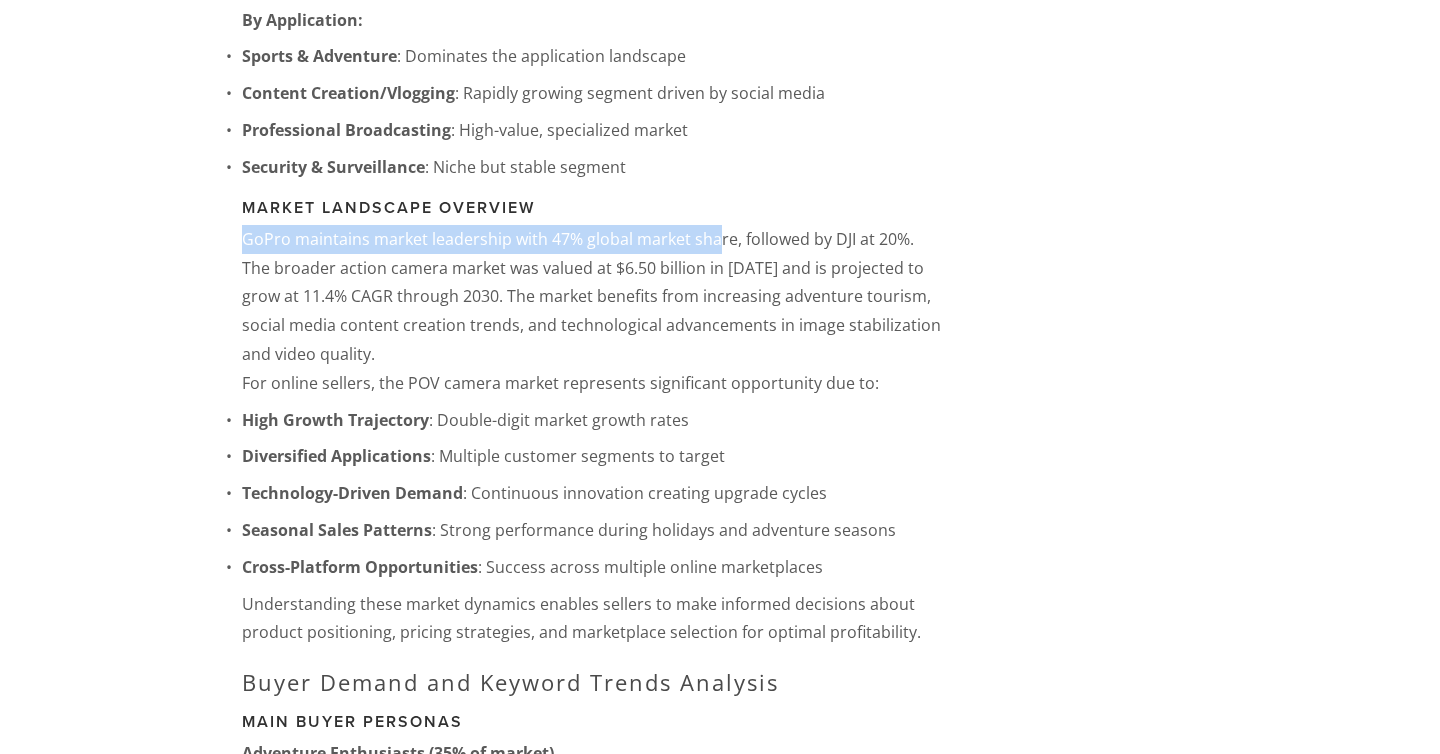 drag, startPoint x: 245, startPoint y: 273, endPoint x: 714, endPoint y: 280, distance: 469.05225 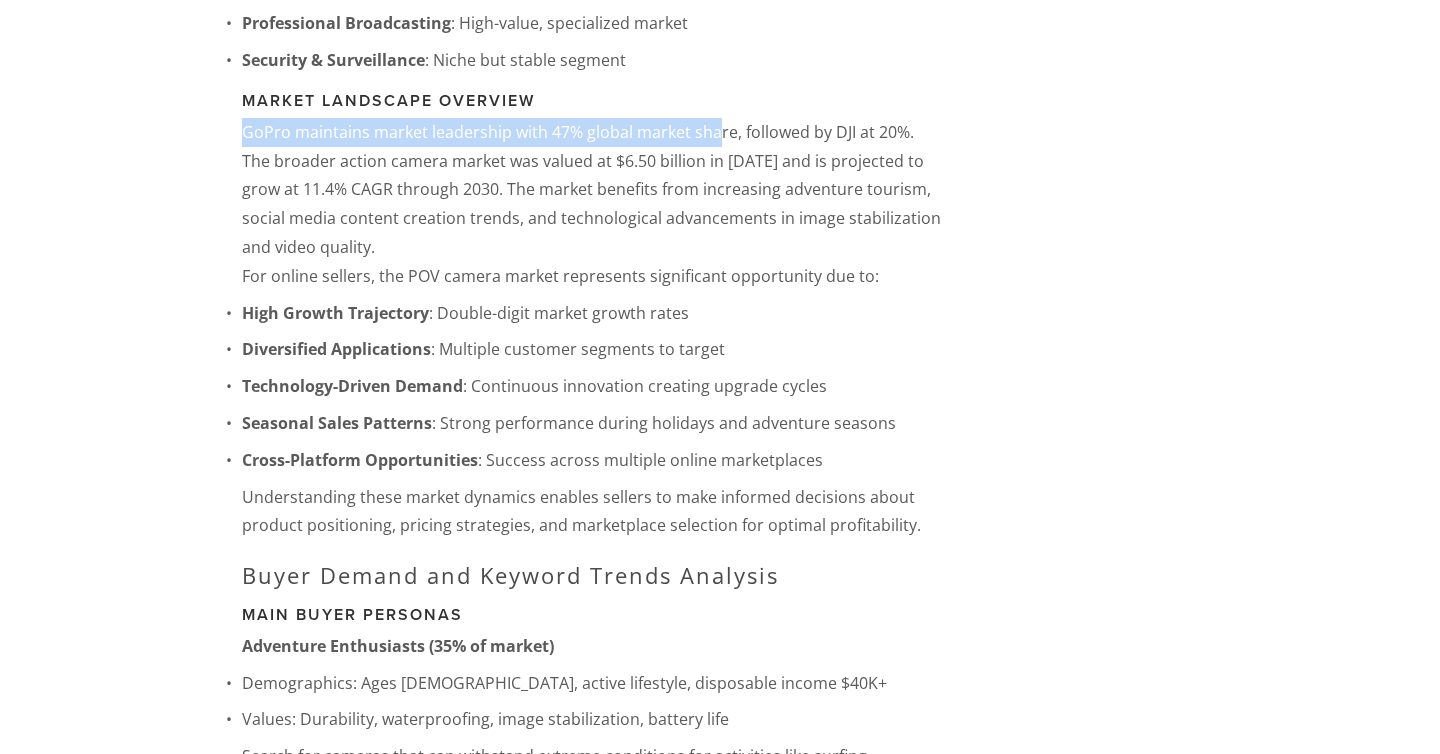scroll, scrollTop: 3333, scrollLeft: 0, axis: vertical 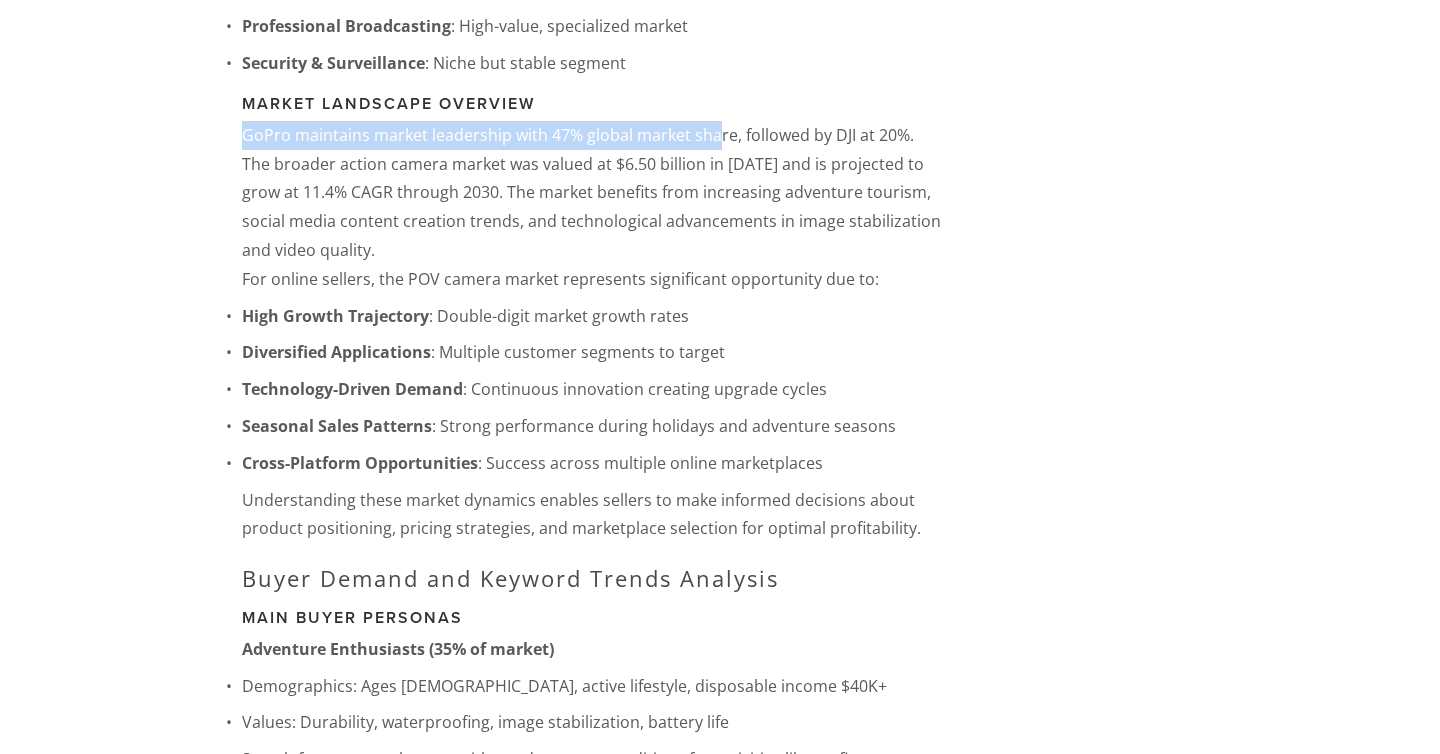 click on "GoPro maintains market leadership with 47% global market share, followed by DJI at 20%. The broader action camera market was valued at $6.50 billion in 2024 and is projected to grow at 11.4% CAGR through 2030. The market benefits from increasing adventure tourism, social media content creation trends, and technological advancements in image stabilization and video quality." at bounding box center (592, 193) 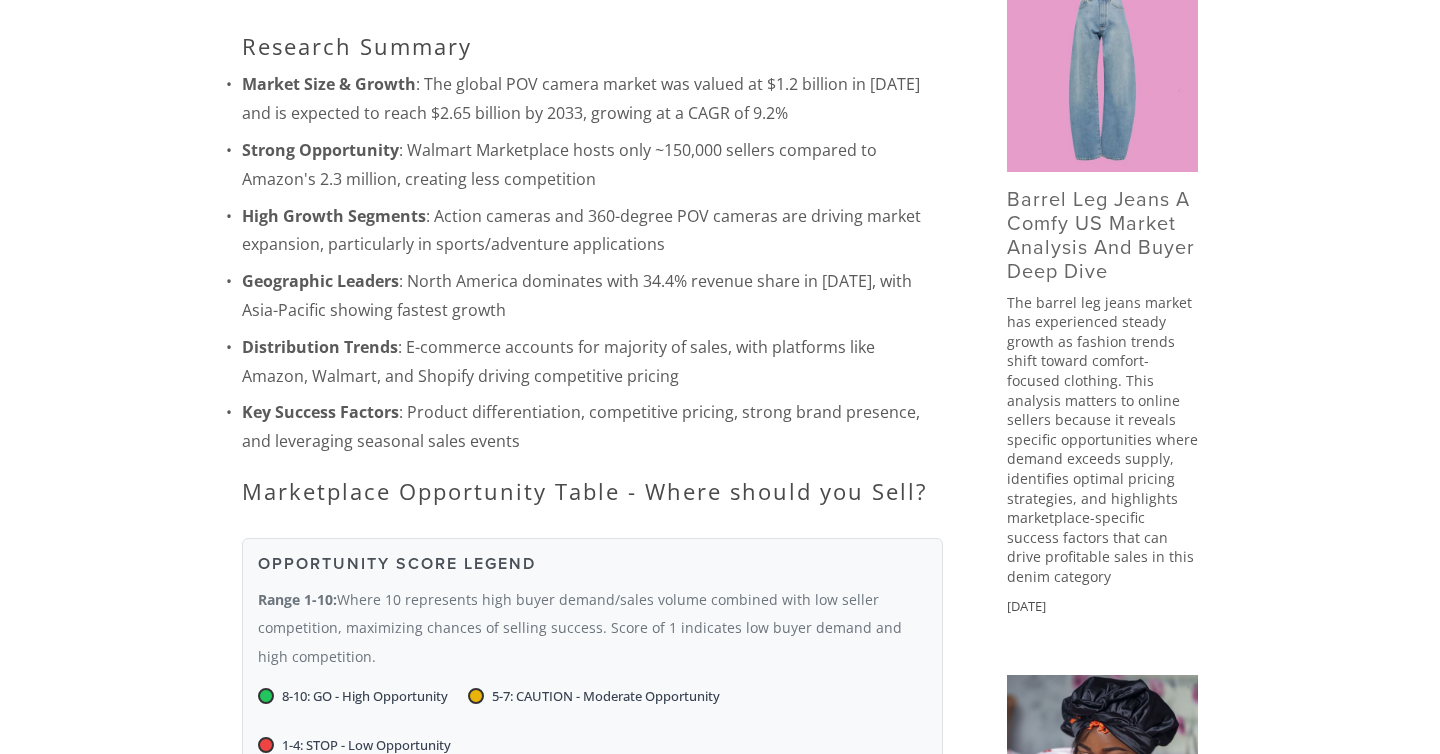 scroll, scrollTop: 356, scrollLeft: 0, axis: vertical 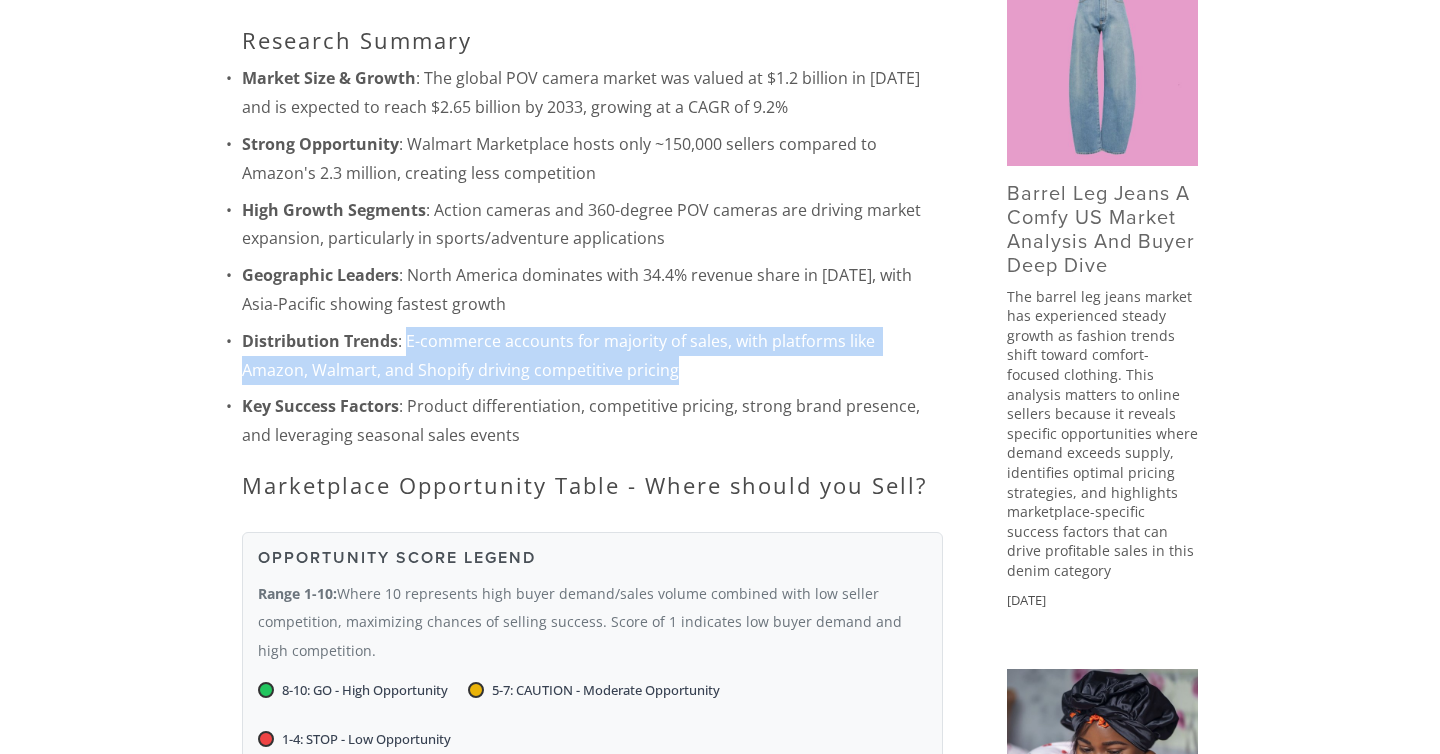 drag, startPoint x: 405, startPoint y: 344, endPoint x: 607, endPoint y: 371, distance: 203.79646 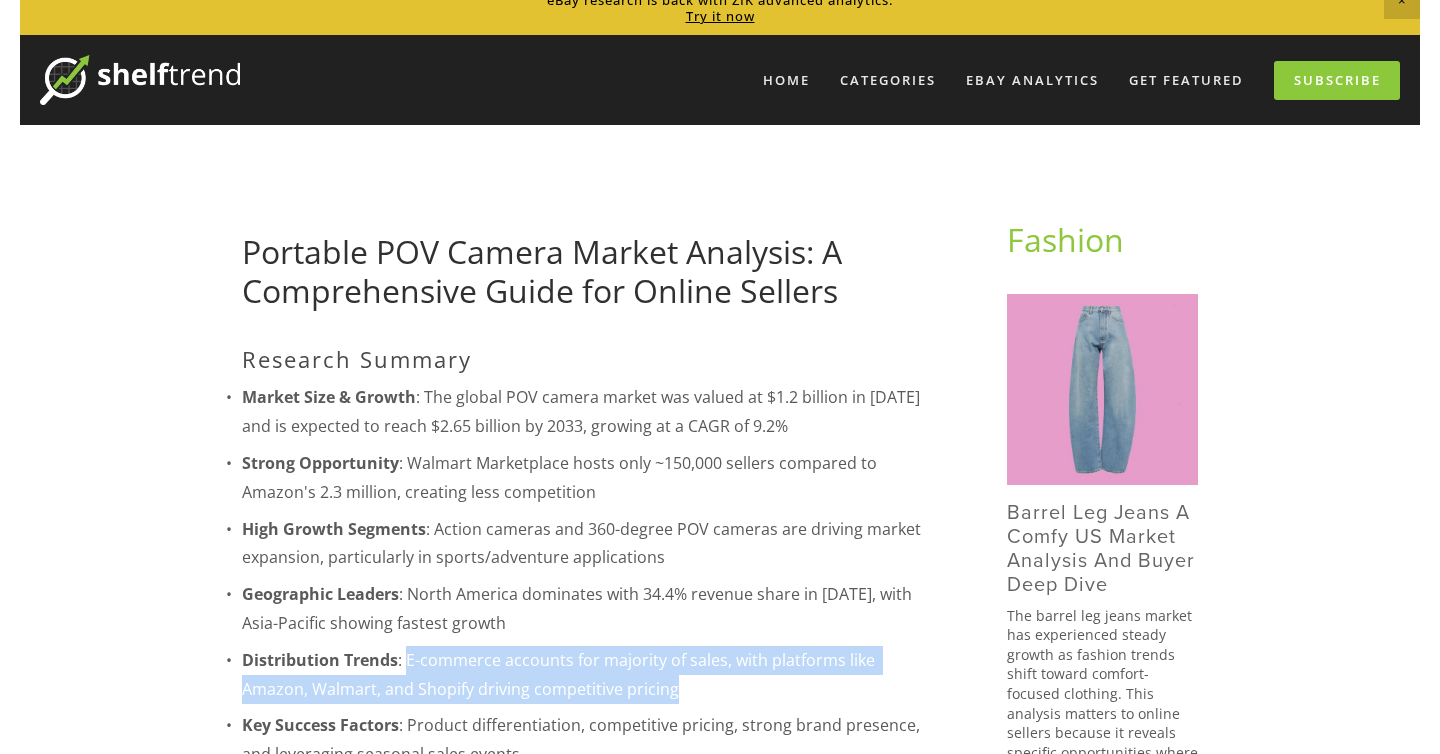 scroll, scrollTop: 0, scrollLeft: 0, axis: both 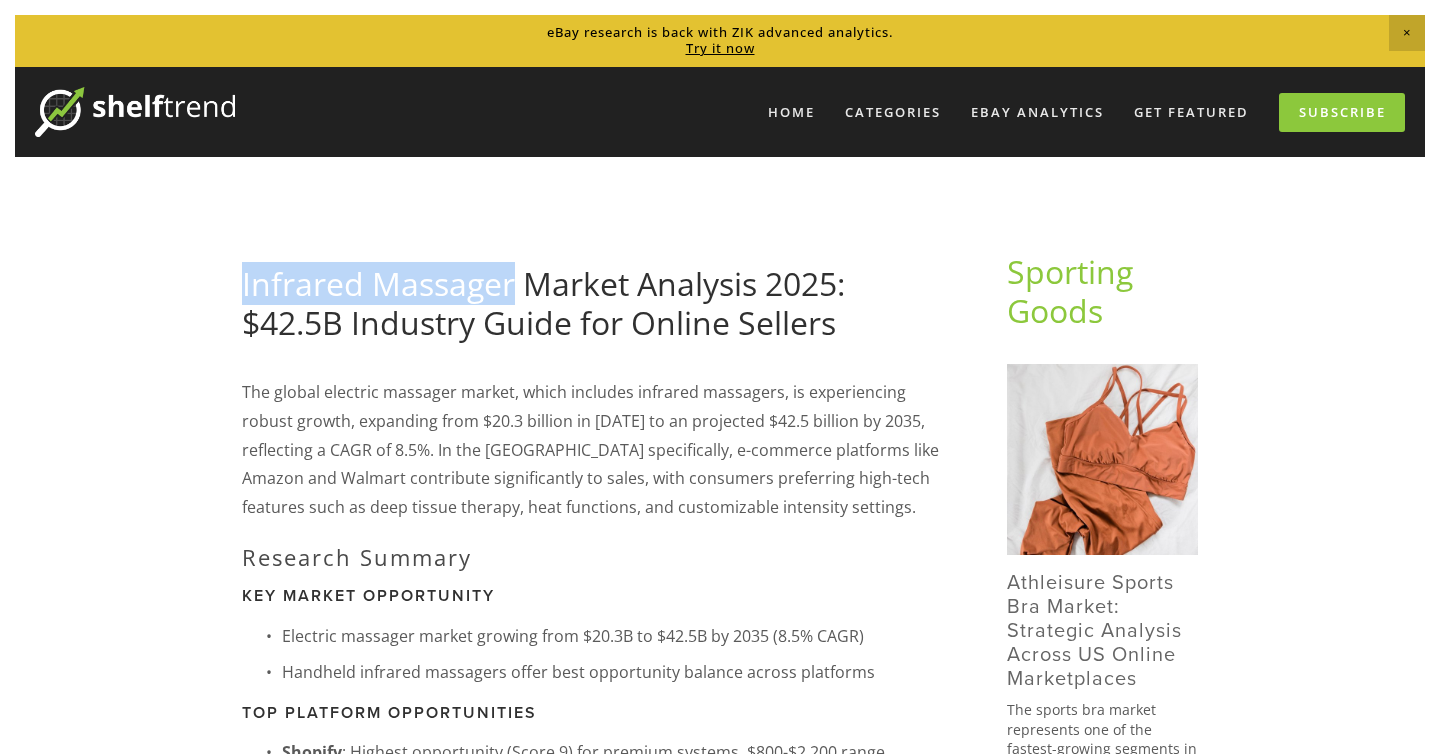 drag, startPoint x: 240, startPoint y: 285, endPoint x: 513, endPoint y: 289, distance: 273.0293 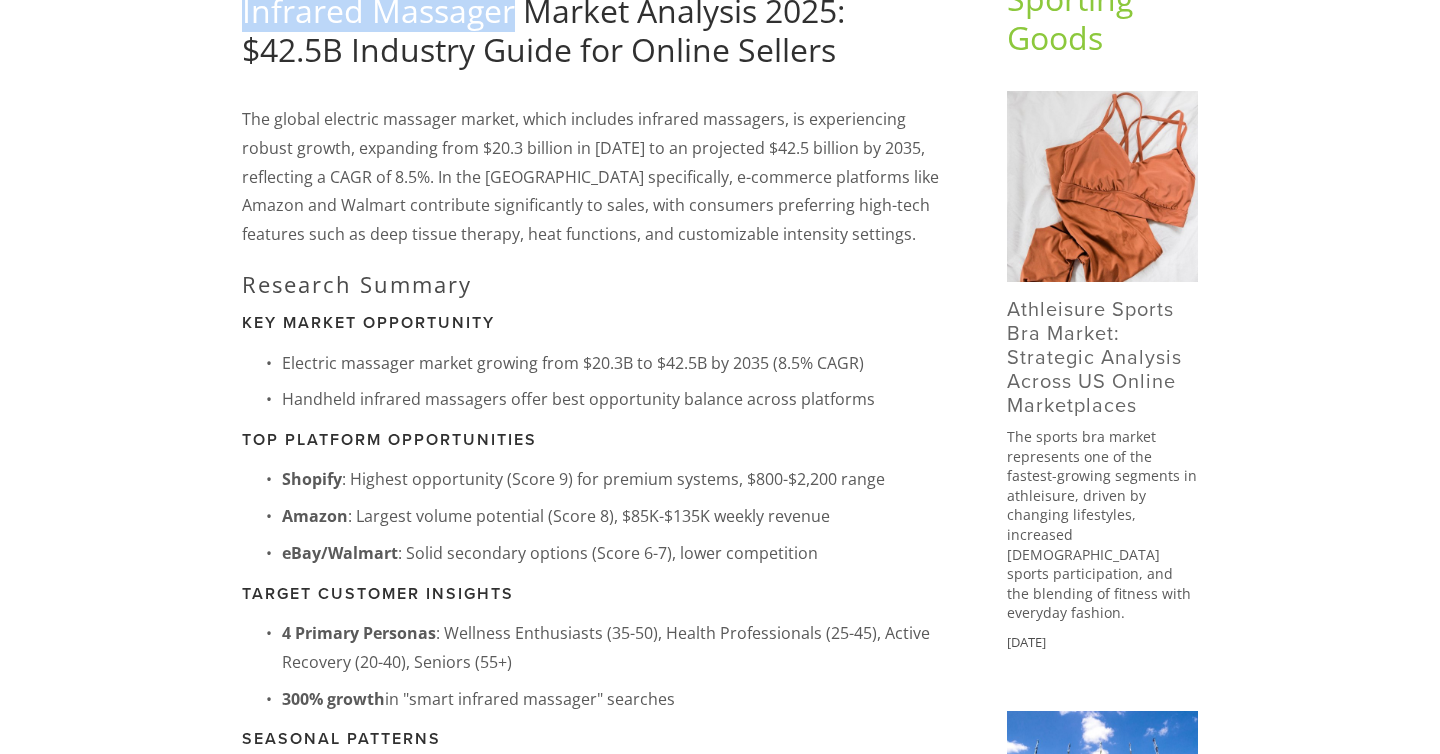 scroll, scrollTop: 271, scrollLeft: 0, axis: vertical 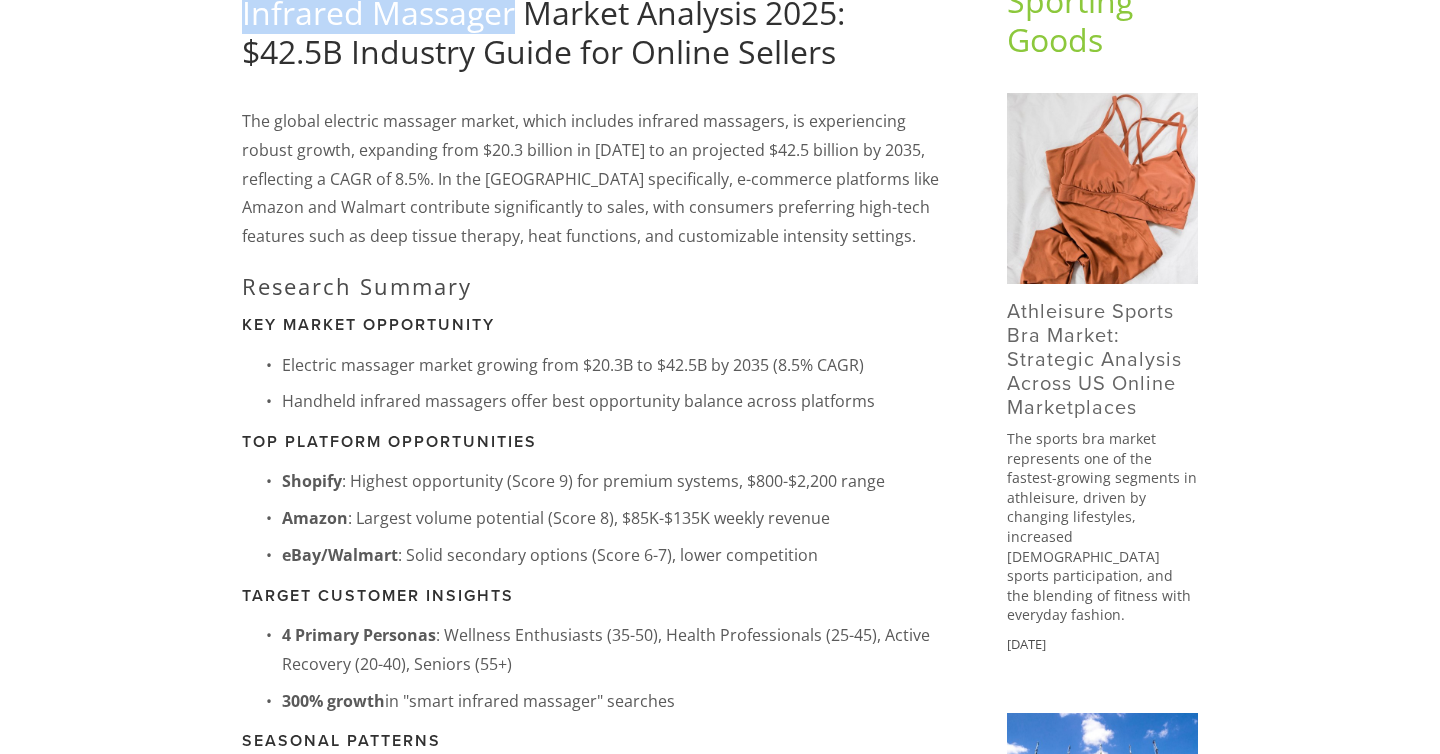 click on "The global electric massager market, which includes infrared massagers, is experiencing robust growth, expanding from $20.3 billion in 2025 to an projected $42.5 billion by 2035, reflecting a CAGR of 8.5%. In the United States specifically, e-commerce platforms like Amazon and Walmart contribute significantly to sales, with consumers preferring high-tech features such as deep tissue therapy, heat functions, and customizable intensity settings." at bounding box center [592, 179] 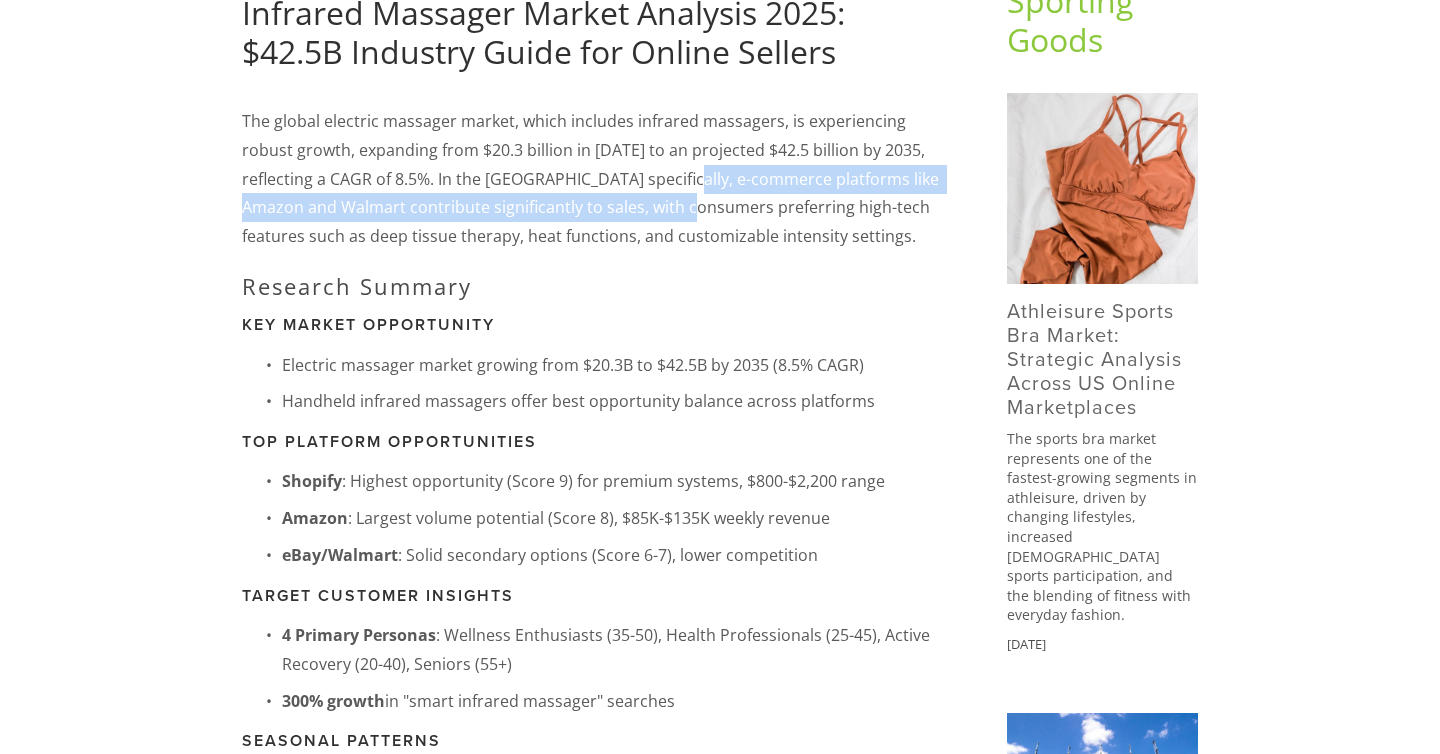 drag, startPoint x: 676, startPoint y: 184, endPoint x: 683, endPoint y: 197, distance: 14.764823 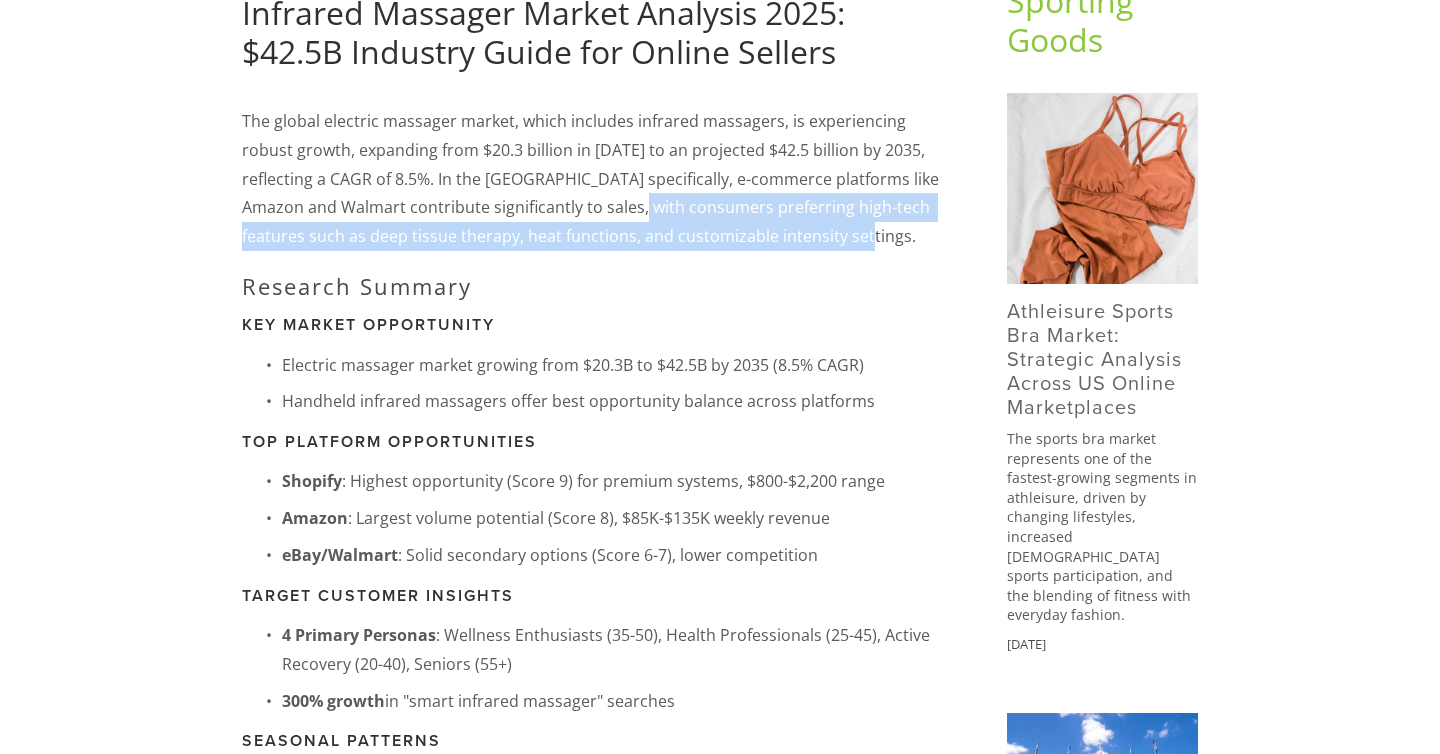 drag, startPoint x: 615, startPoint y: 206, endPoint x: 836, endPoint y: 240, distance: 223.60008 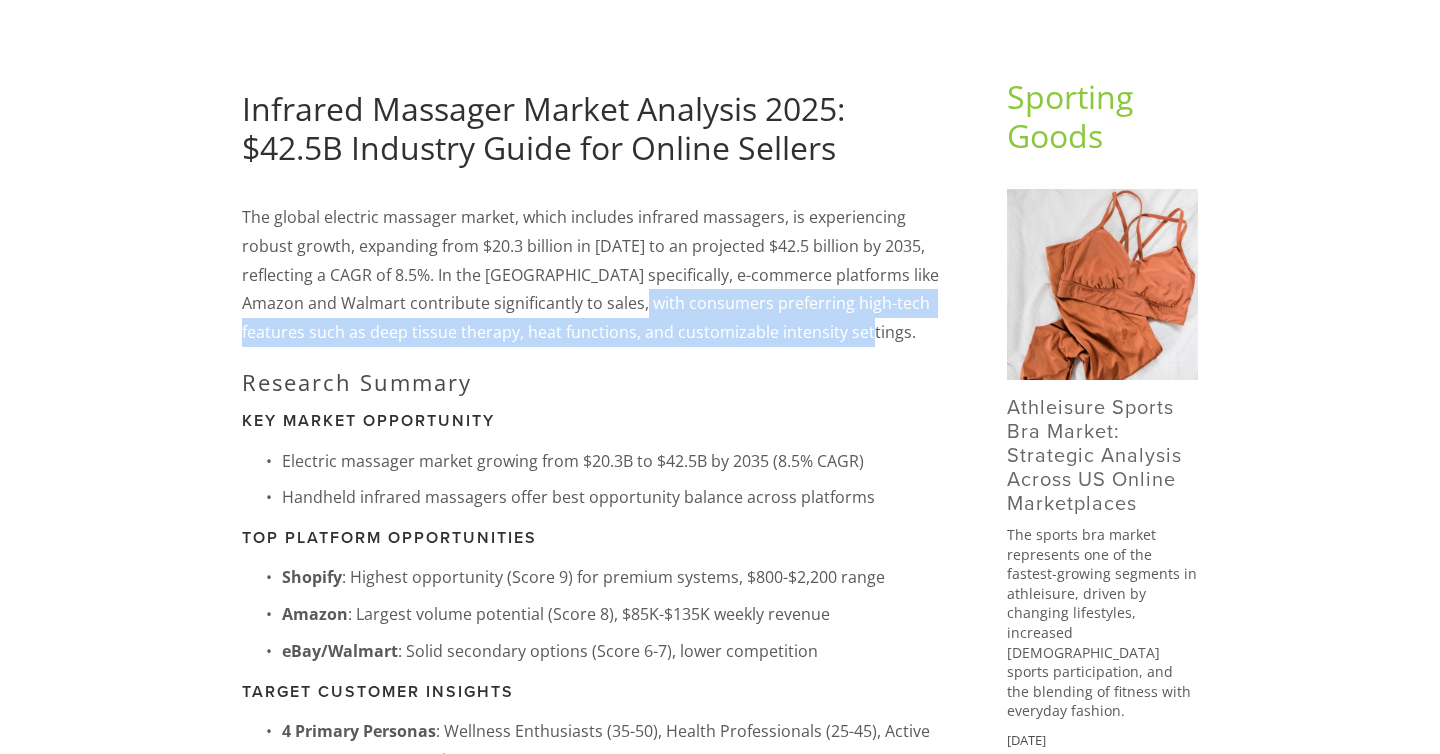 scroll, scrollTop: 60, scrollLeft: 0, axis: vertical 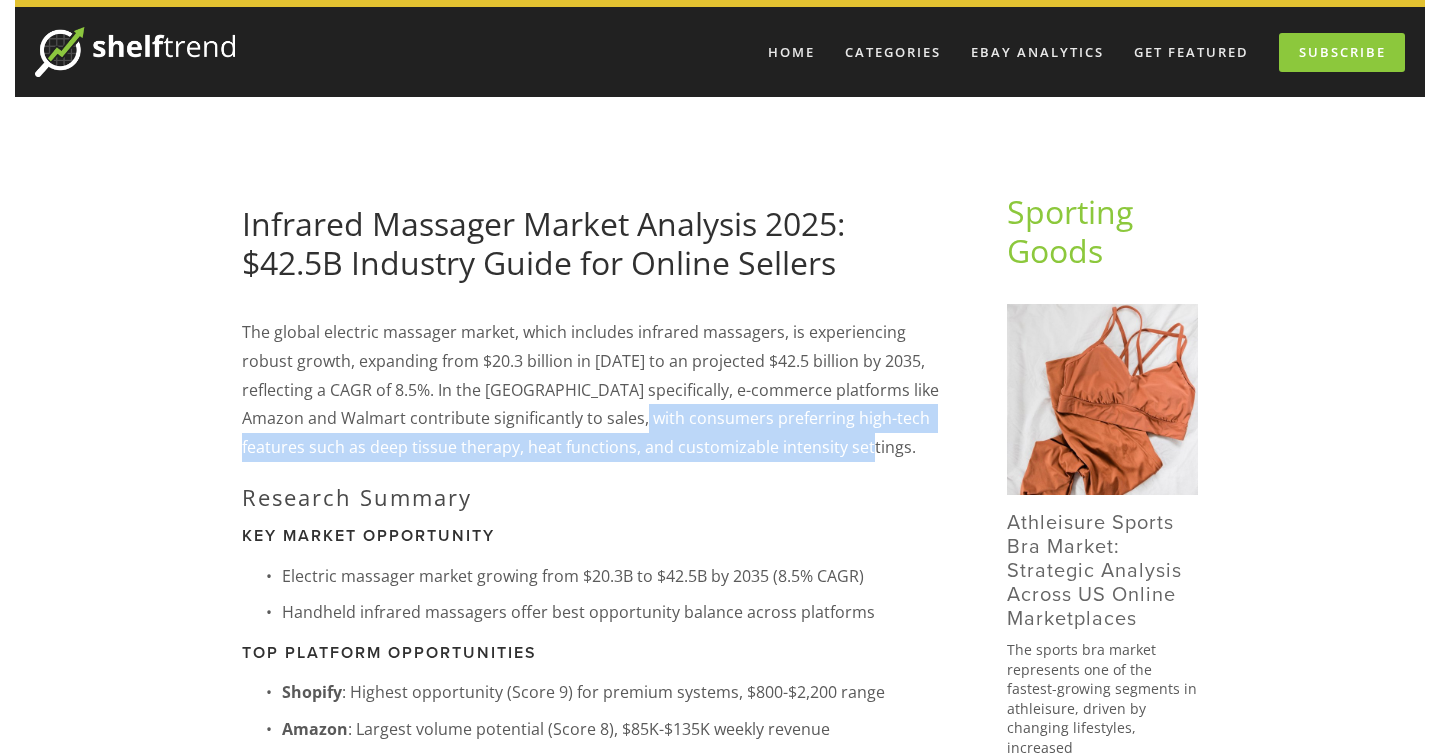 click on "Sporting Goods" at bounding box center (1074, 230) 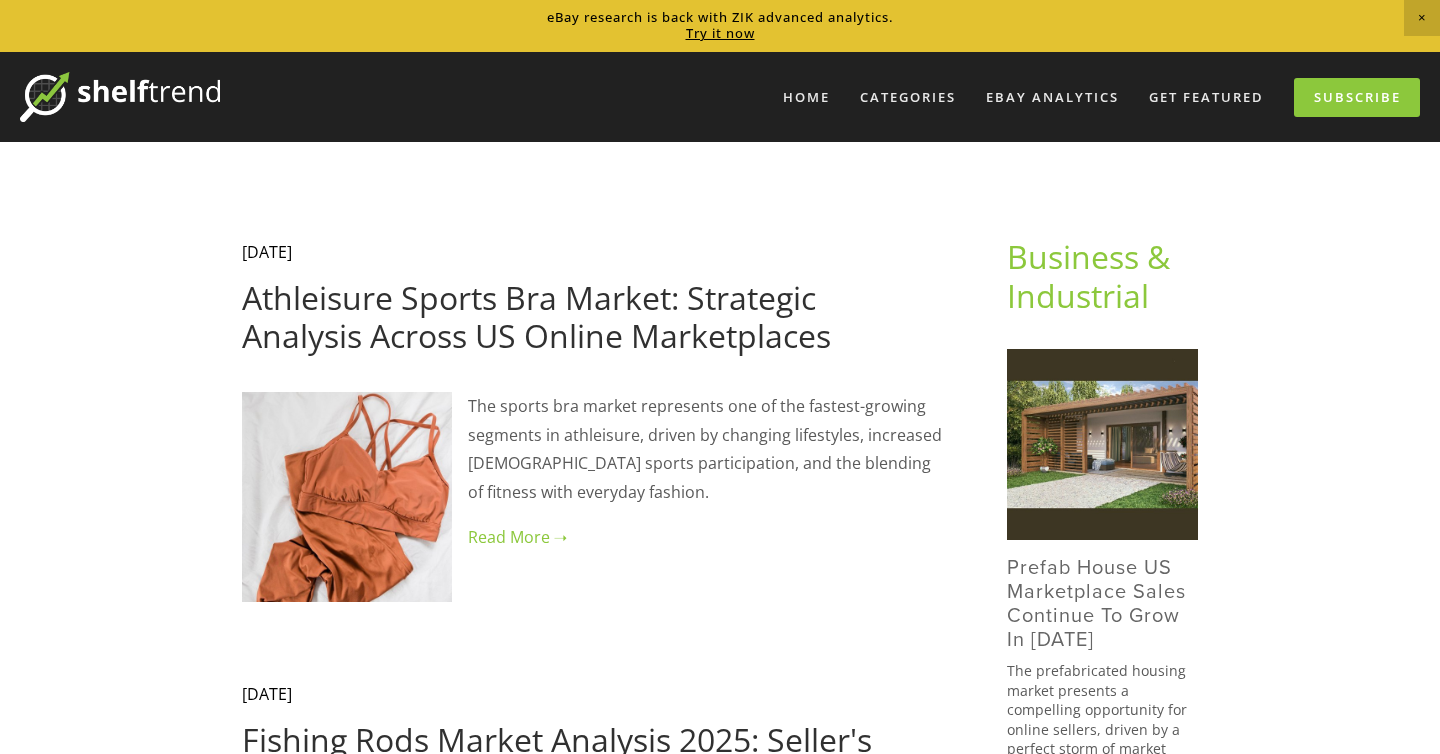scroll, scrollTop: 0, scrollLeft: 0, axis: both 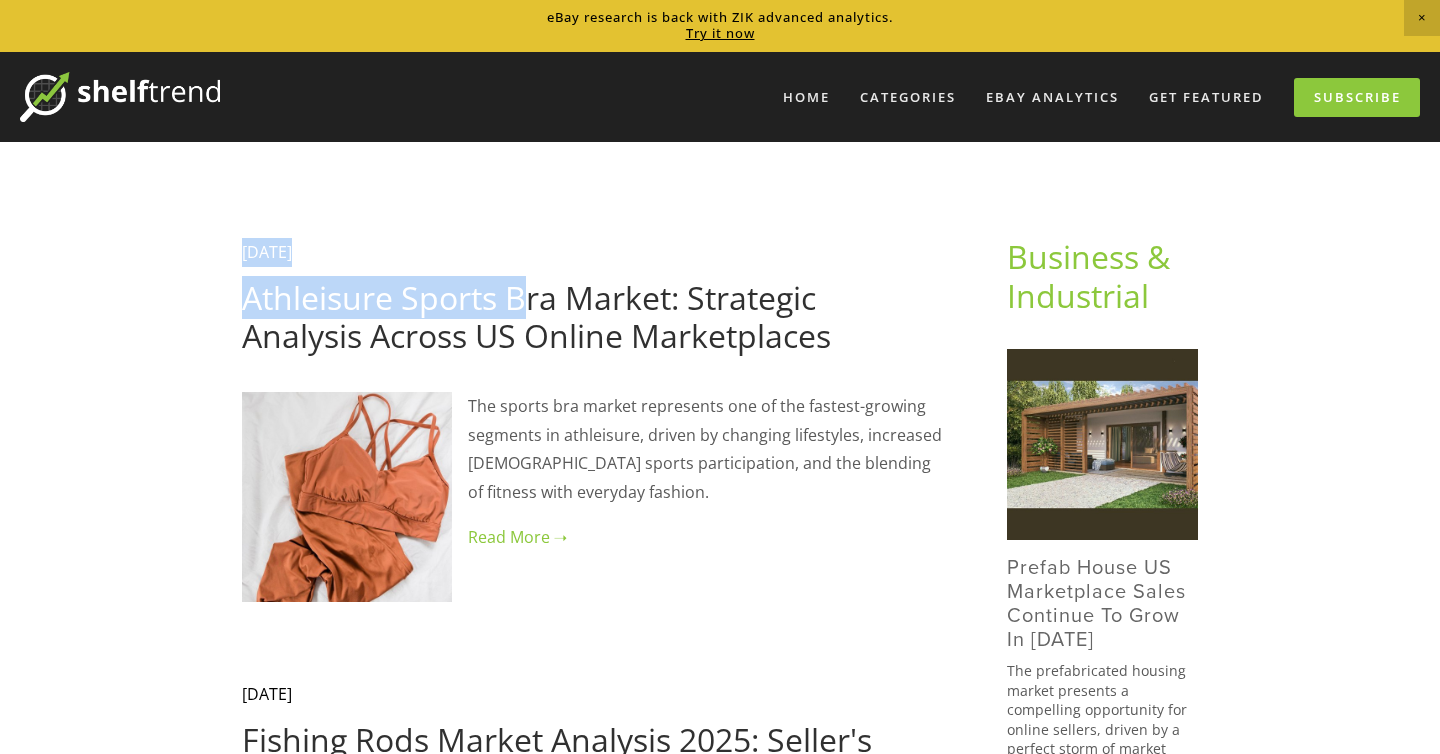 drag, startPoint x: 227, startPoint y: 295, endPoint x: 529, endPoint y: 292, distance: 302.0149 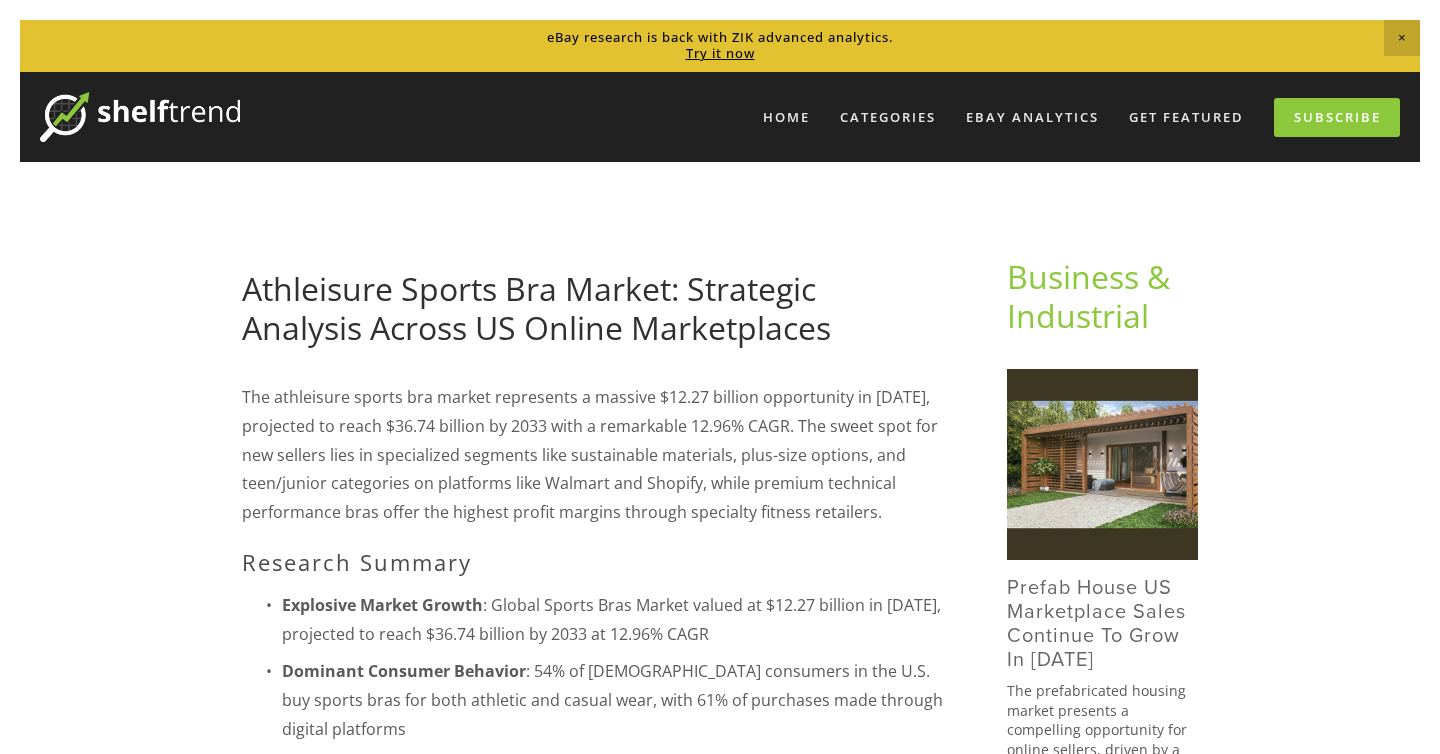 scroll, scrollTop: 0, scrollLeft: 0, axis: both 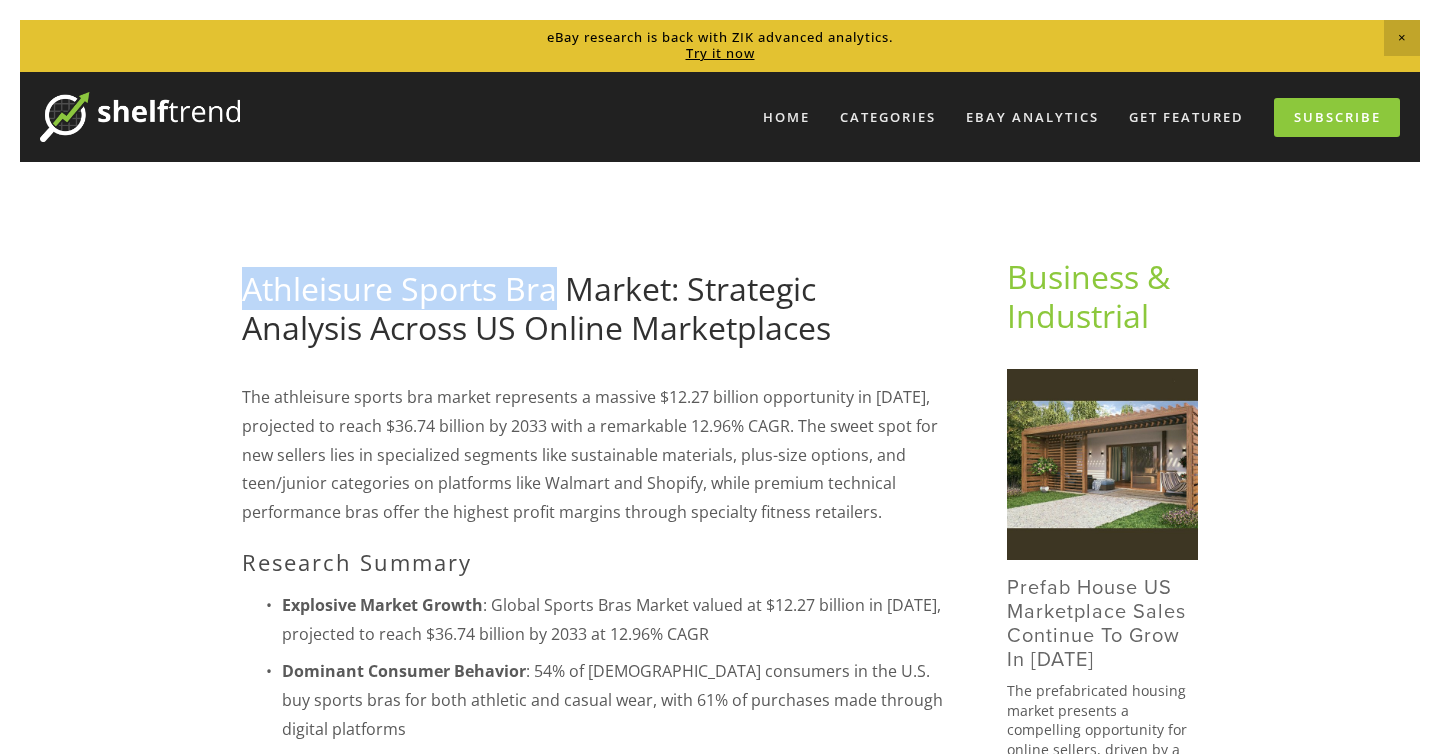 drag, startPoint x: 234, startPoint y: 285, endPoint x: 553, endPoint y: 284, distance: 319.00156 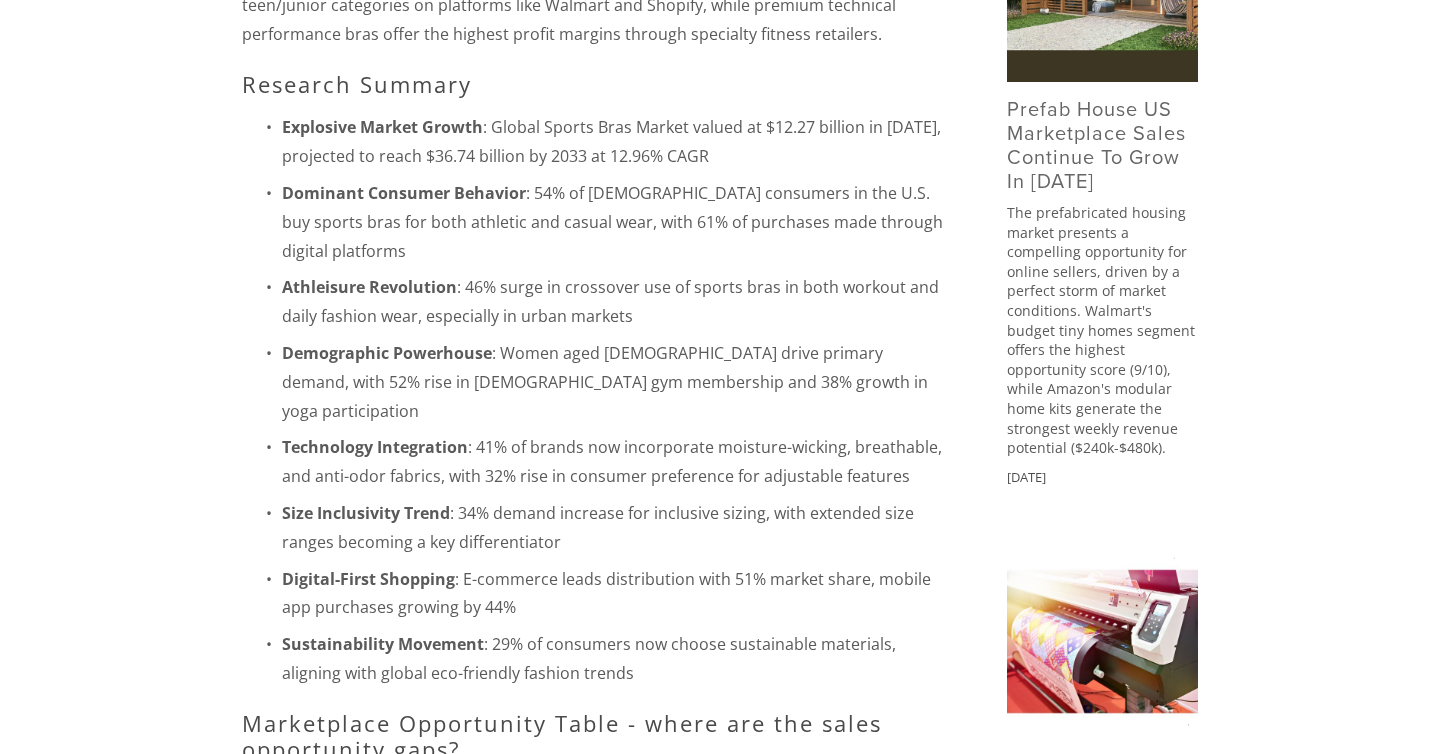 scroll, scrollTop: 464, scrollLeft: 0, axis: vertical 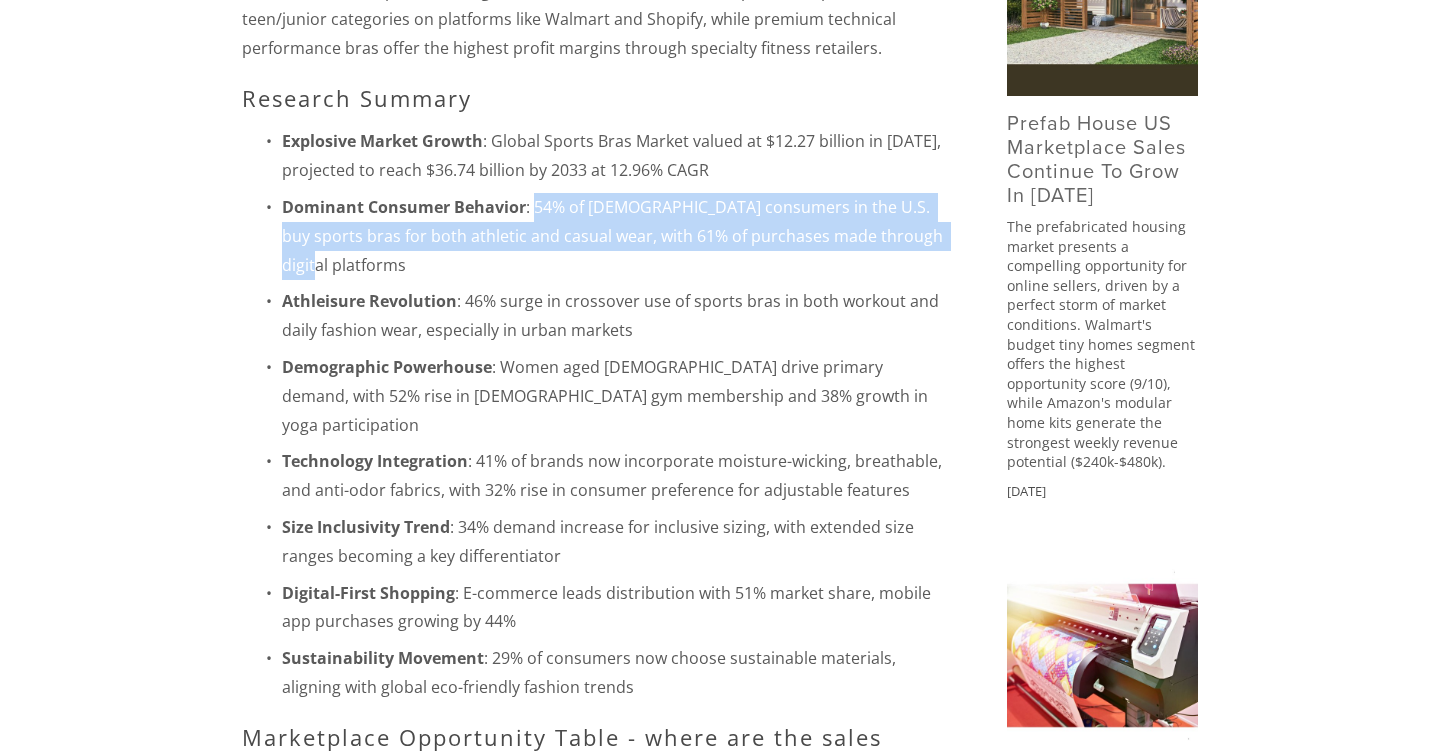 drag, startPoint x: 534, startPoint y: 207, endPoint x: 953, endPoint y: 231, distance: 419.6868 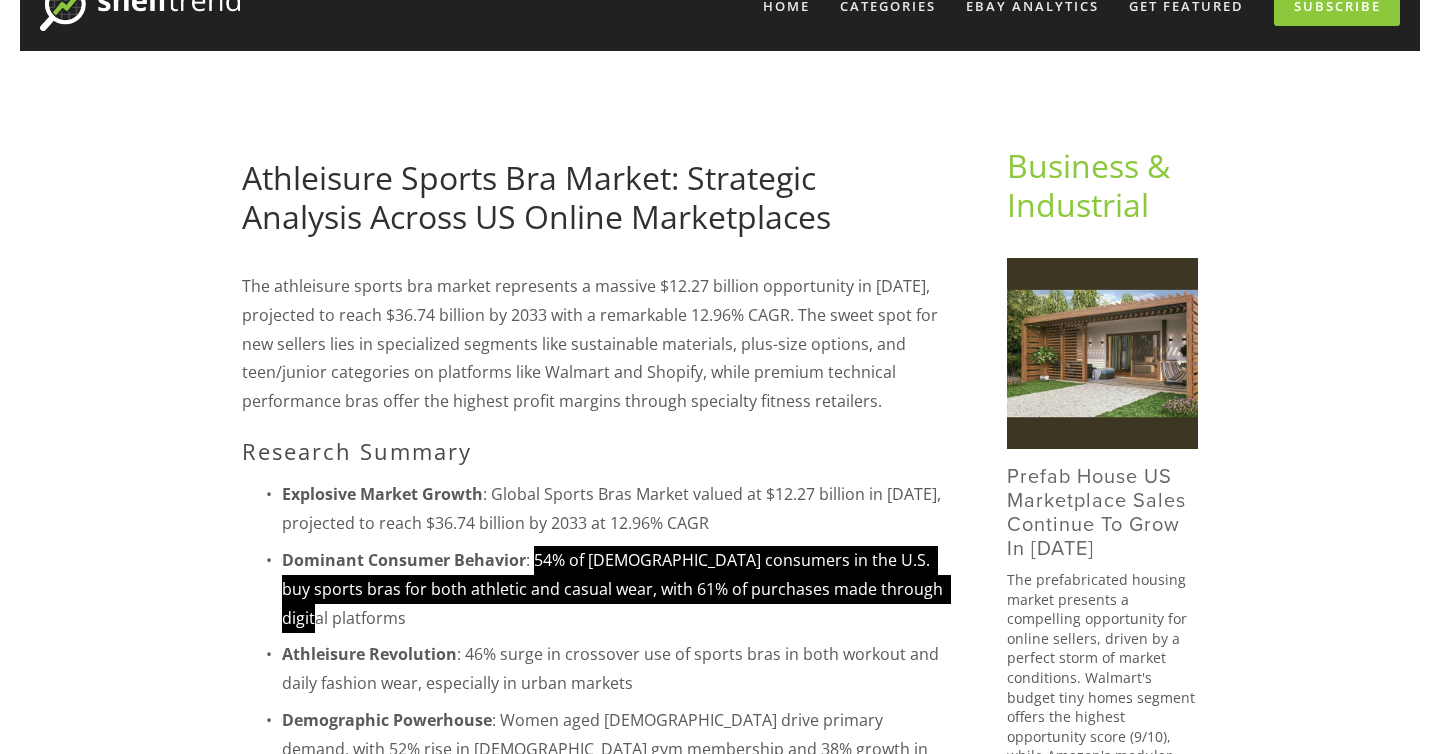 scroll, scrollTop: 69, scrollLeft: 0, axis: vertical 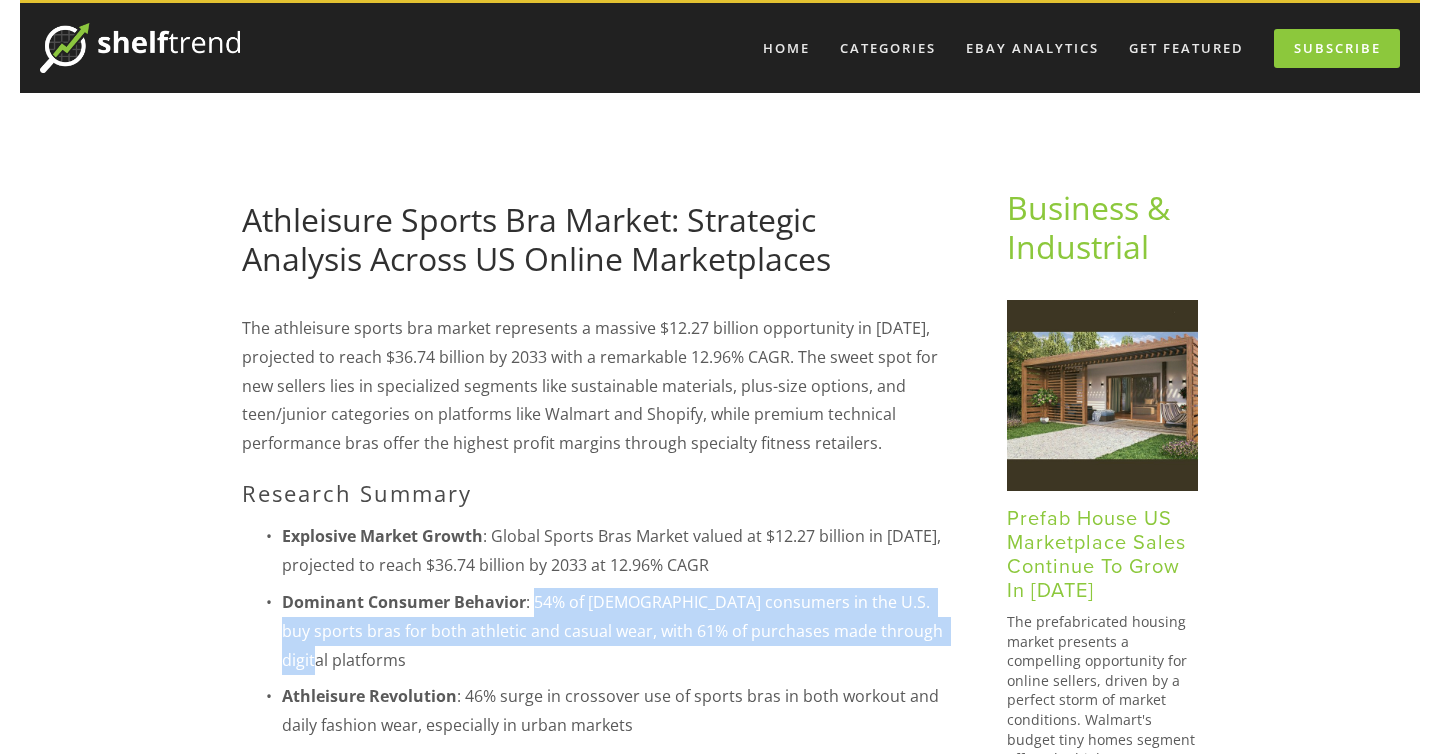 click on "Prefab House US Marketplace sales continue to grow in [DATE]" at bounding box center [1096, 553] 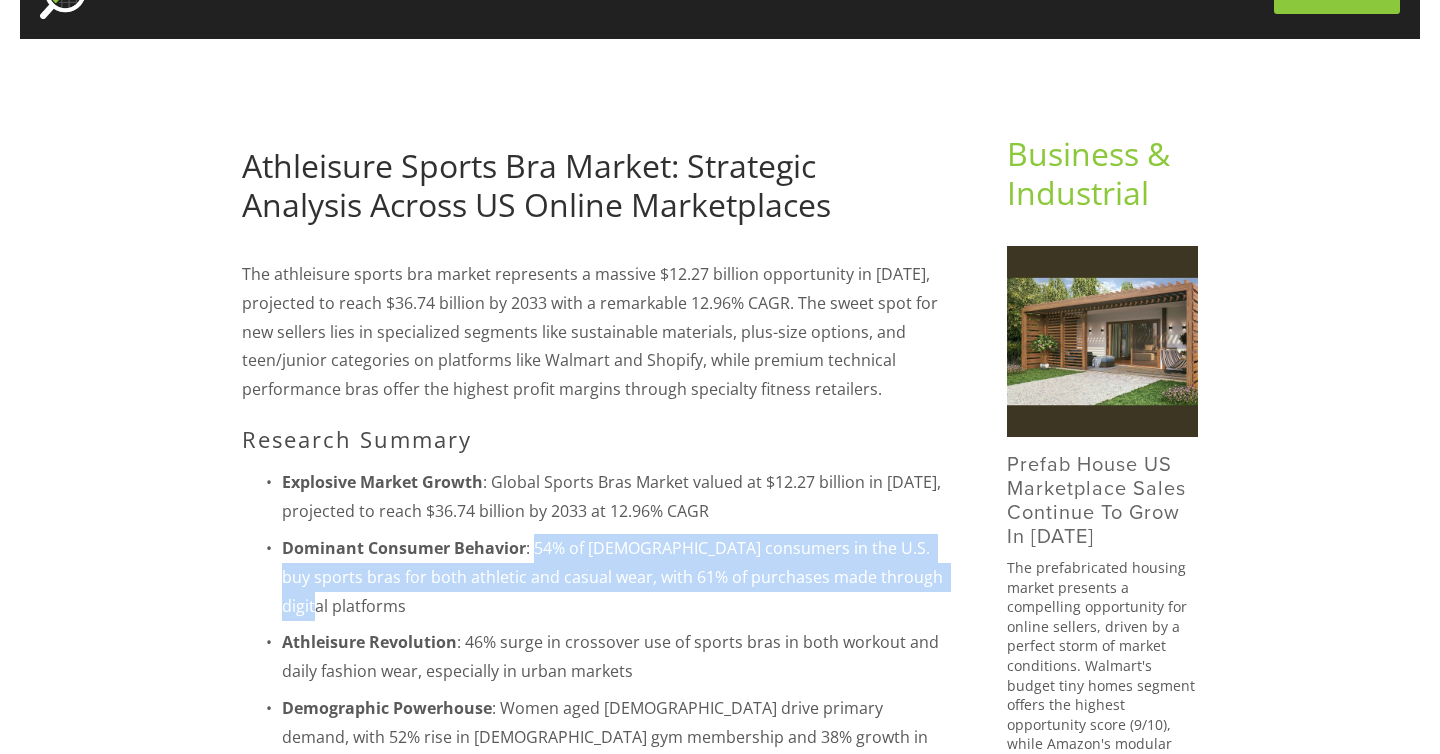 scroll, scrollTop: 124, scrollLeft: 0, axis: vertical 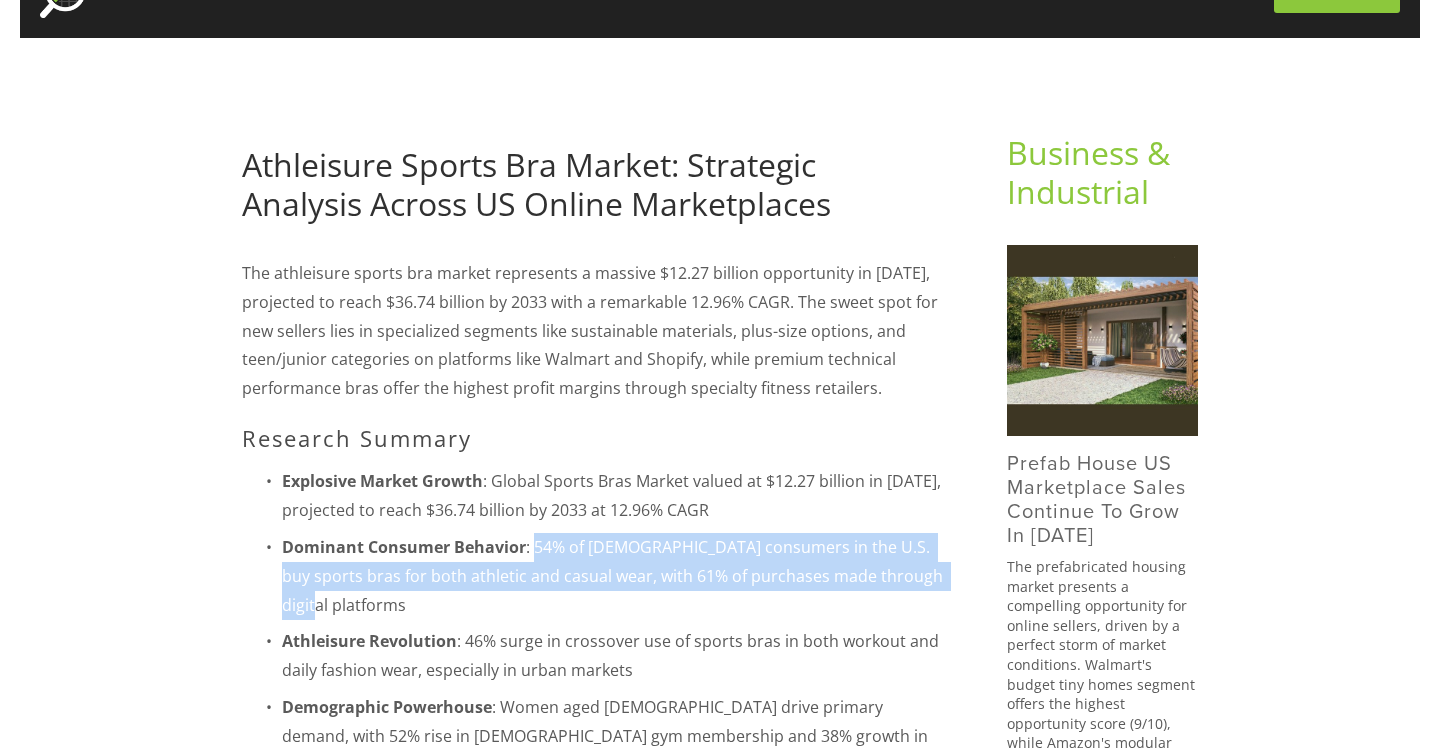 click on "The athleisure sports bra market represents a massive $12.27 billion opportunity in 2025, projected to reach $36.74 billion by 2033 with a remarkable 12.96% CAGR. The sweet spot for new sellers lies in specialized segments like sustainable materials, plus-size options, and teen/junior categories on platforms like Walmart and Shopify, while premium technical performance bras offer the highest profit margins through specialty fitness retailers." at bounding box center [592, 331] 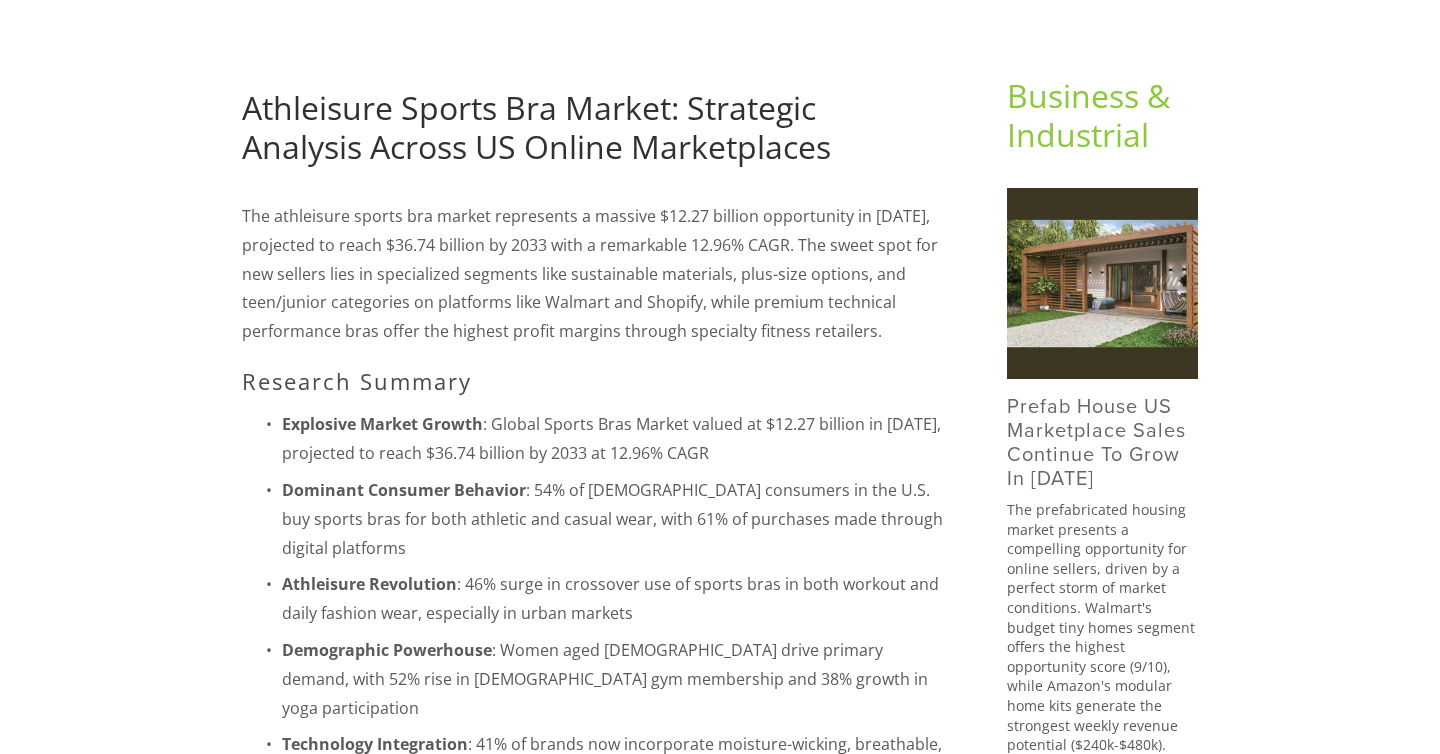 scroll, scrollTop: 183, scrollLeft: 0, axis: vertical 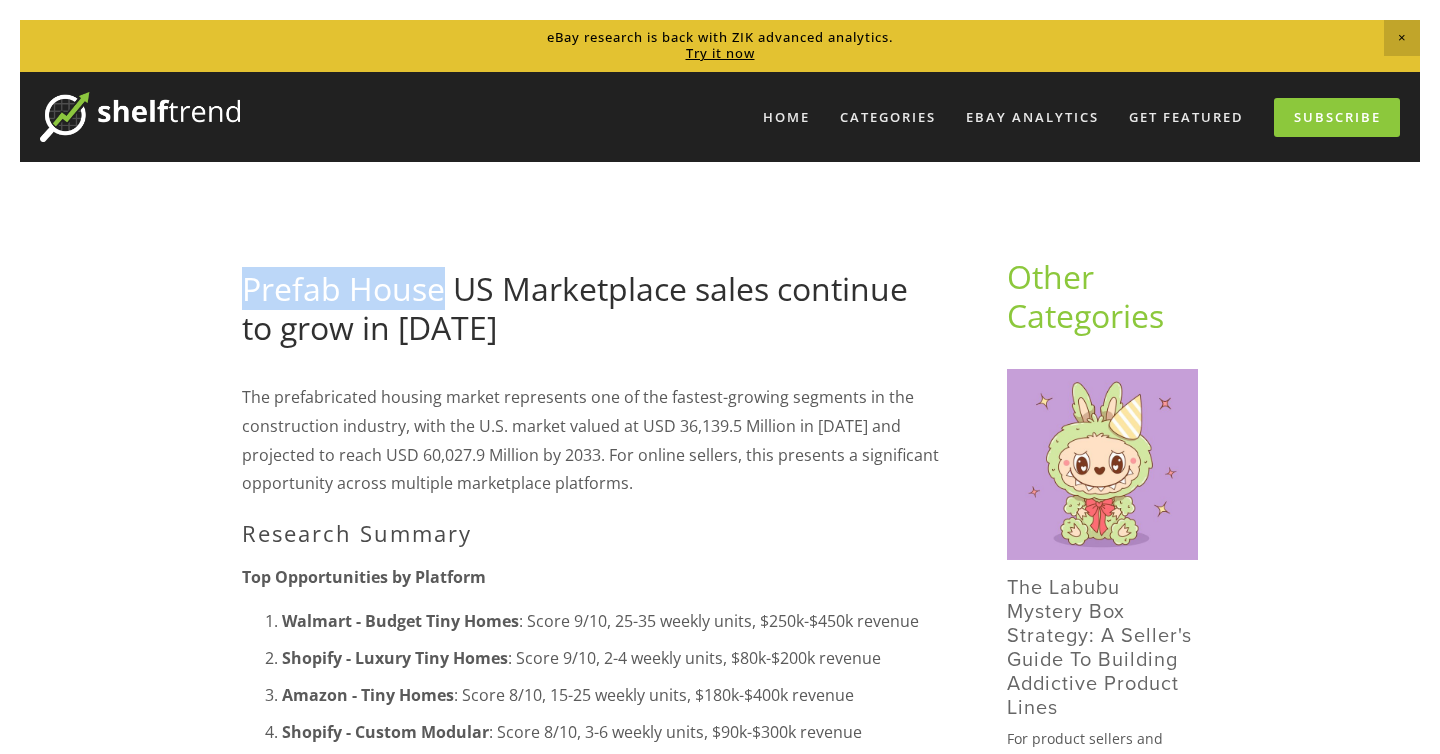 drag, startPoint x: 235, startPoint y: 289, endPoint x: 443, endPoint y: 300, distance: 208.29066 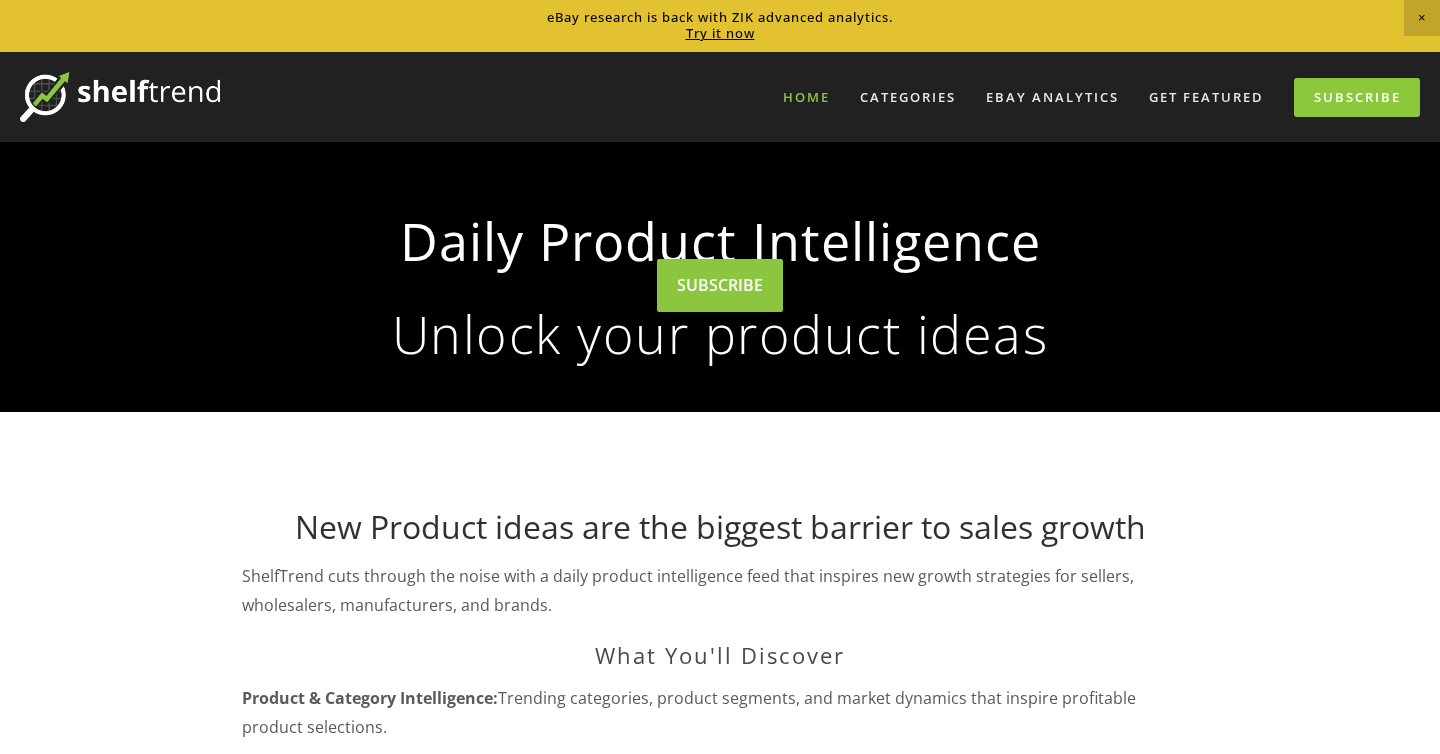 scroll, scrollTop: 0, scrollLeft: 0, axis: both 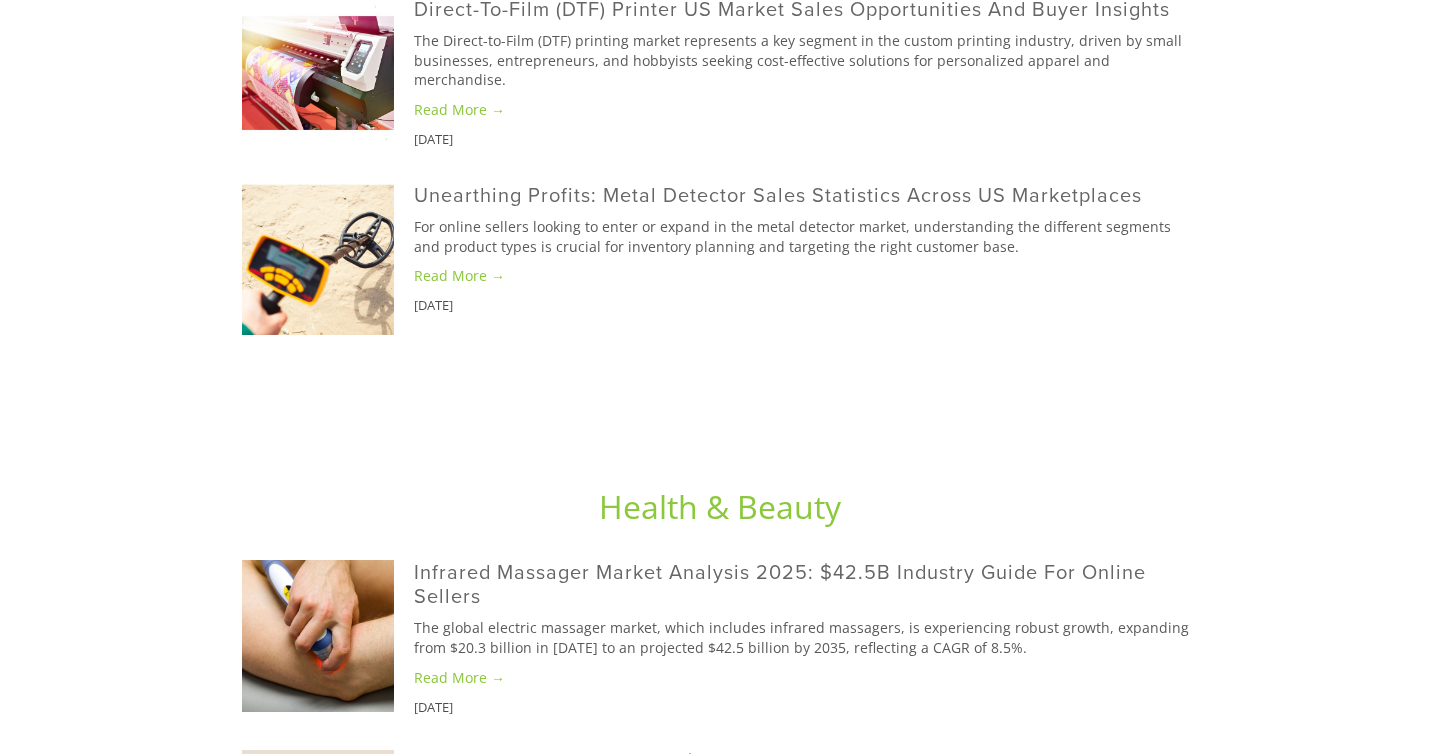 click on "Prefab House US Marketplace sales continue to grow in 2025" at bounding box center [725, -178] 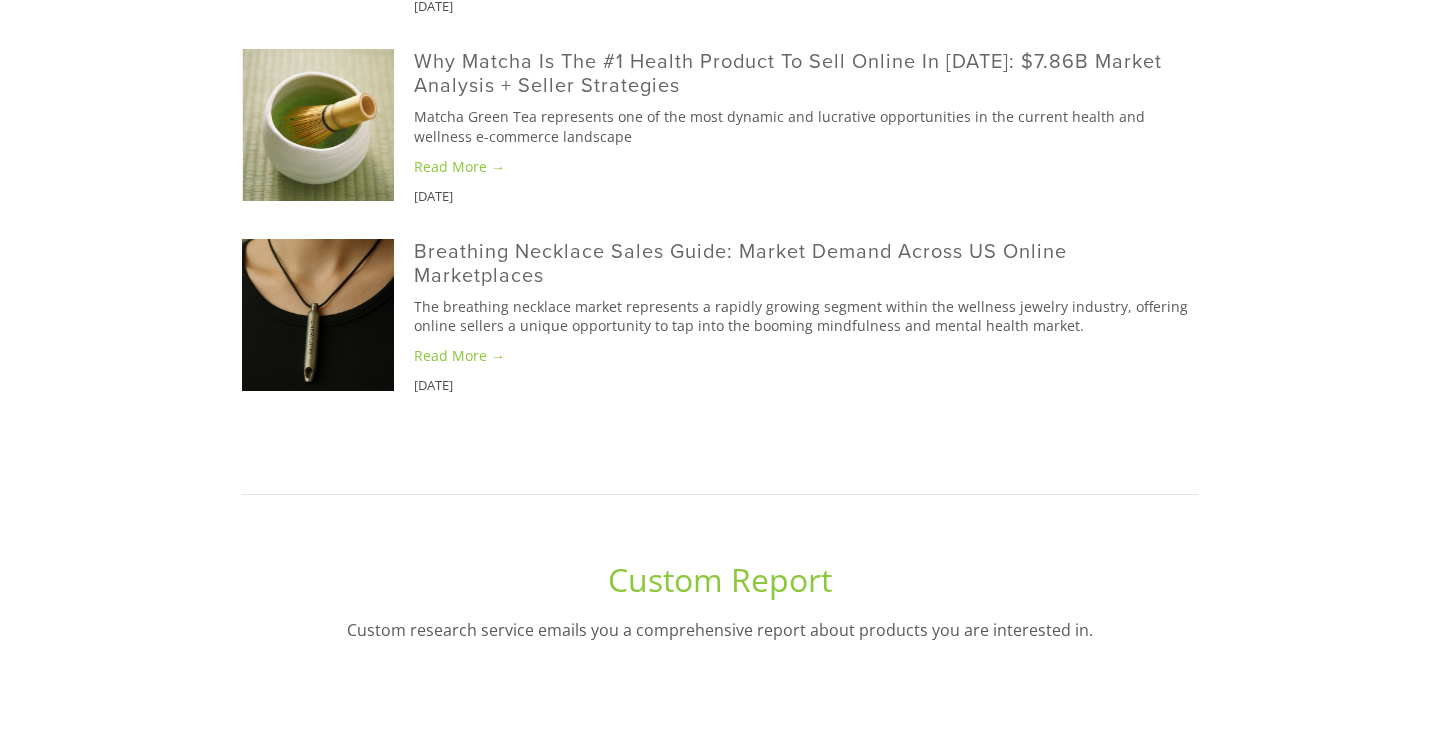scroll, scrollTop: 7017, scrollLeft: 0, axis: vertical 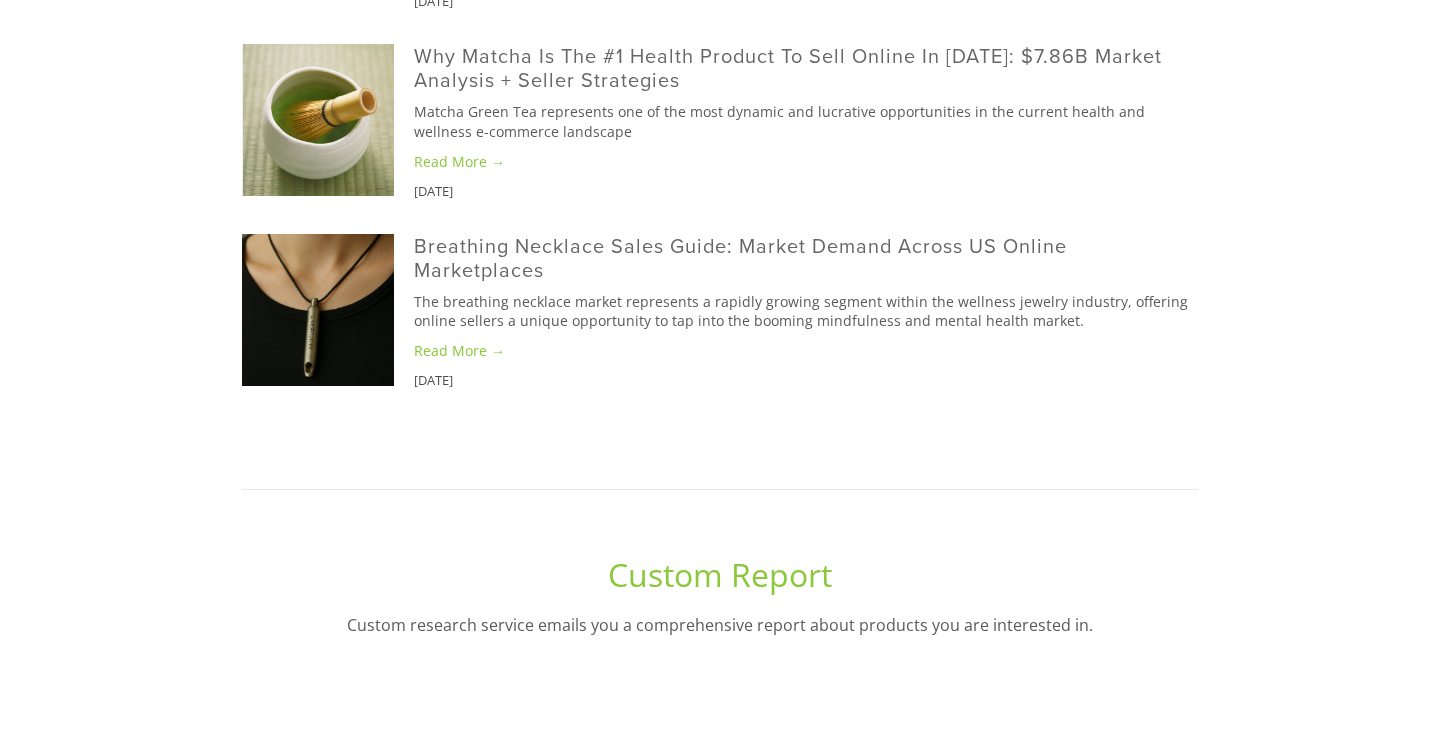 click on "The Labubu Mystery Box Strategy: A Seller's Guide to Building Addictive Product Lines" at bounding box center [805, -142] 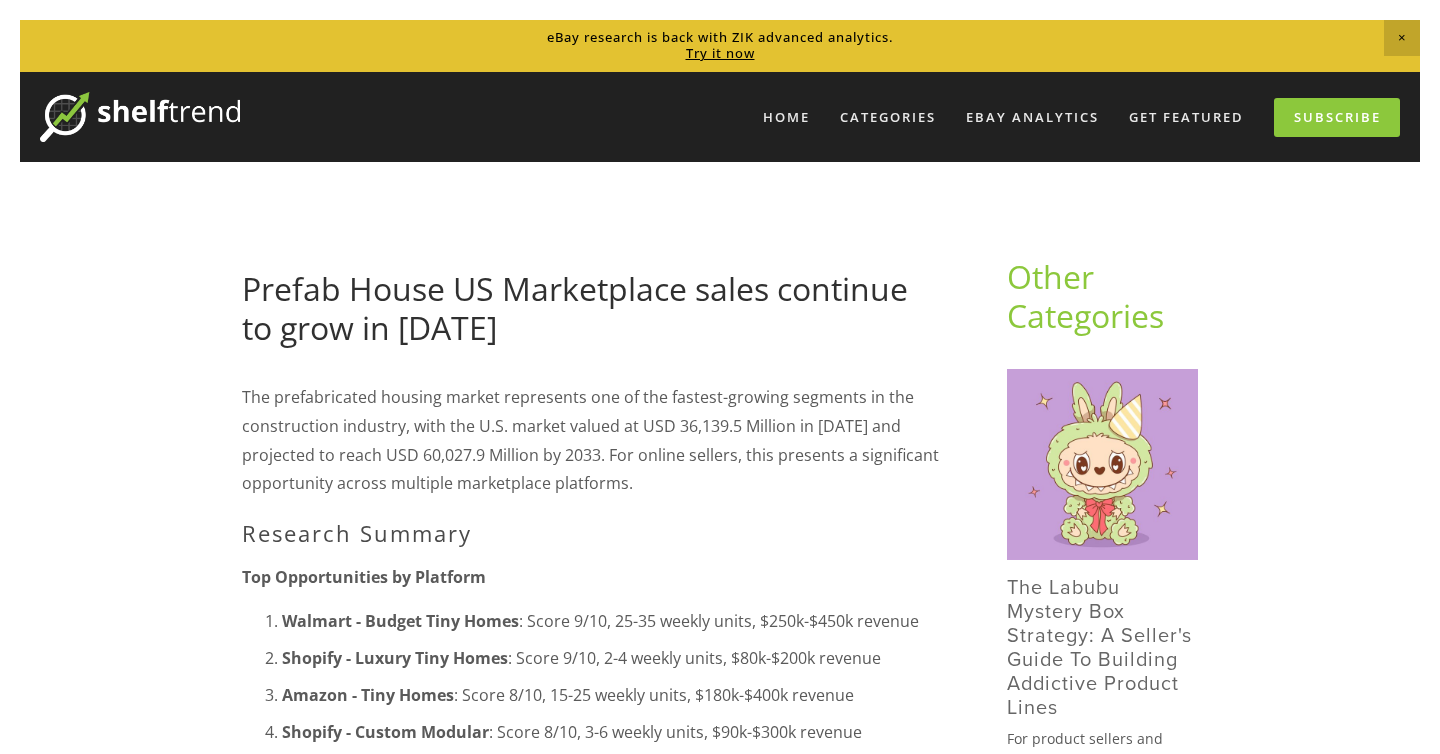 scroll, scrollTop: 0, scrollLeft: 0, axis: both 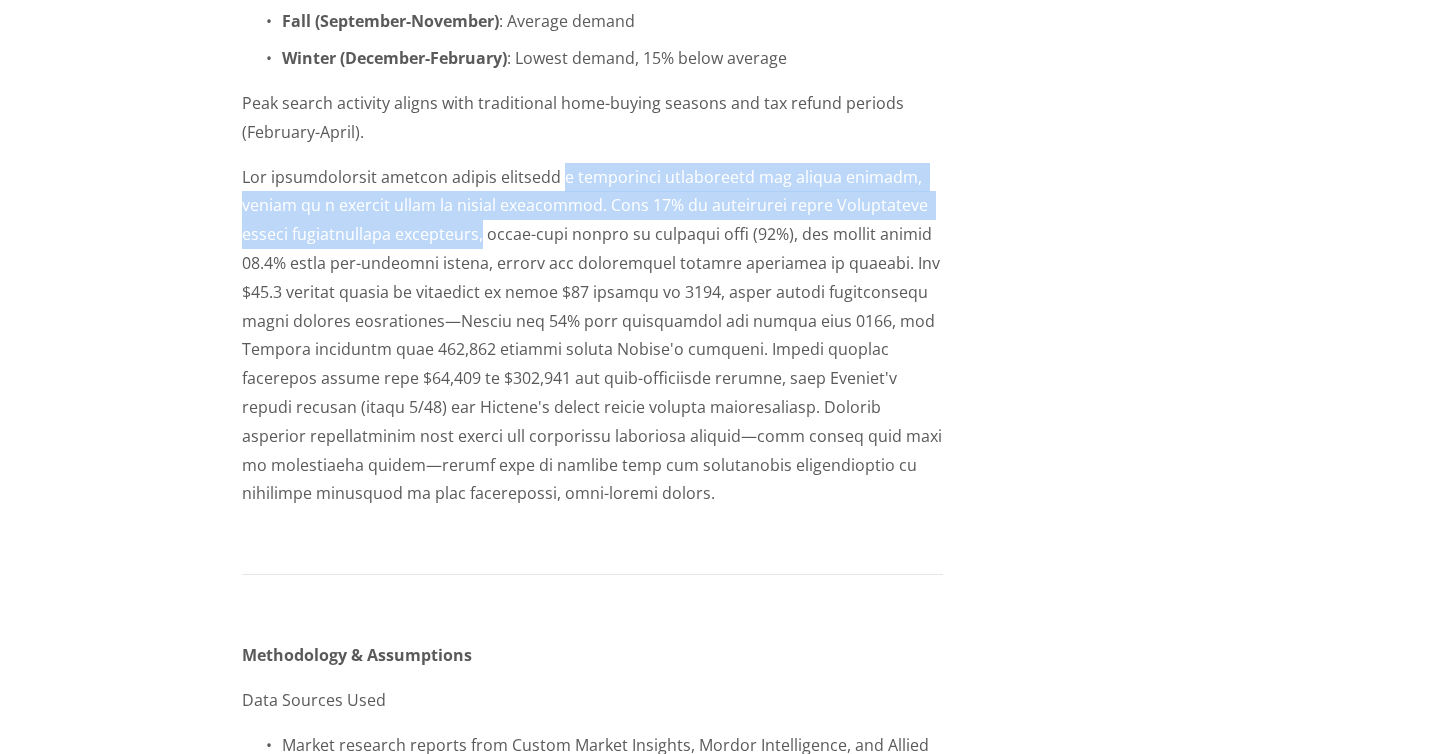 drag, startPoint x: 571, startPoint y: 122, endPoint x: 420, endPoint y: 178, distance: 161.04968 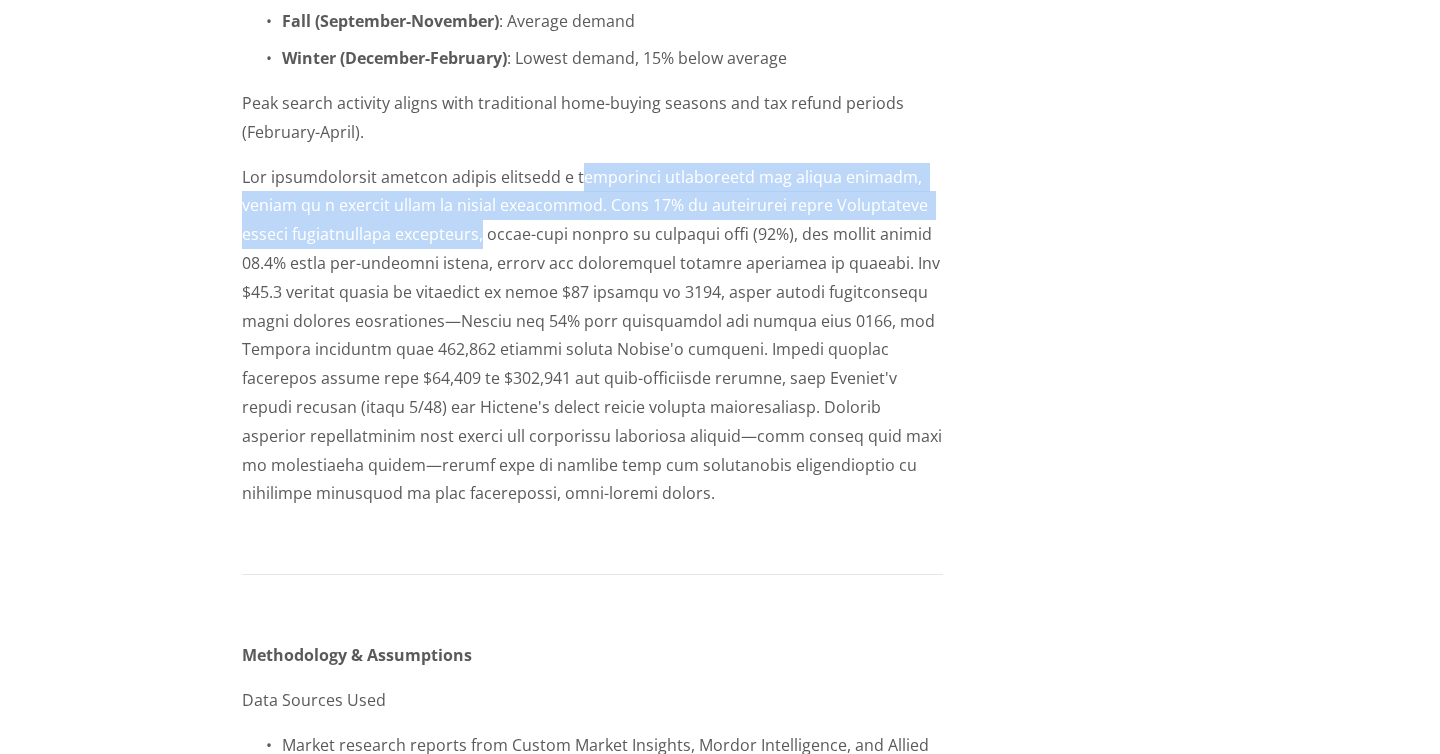 drag, startPoint x: 420, startPoint y: 178, endPoint x: 588, endPoint y: 111, distance: 180.86736 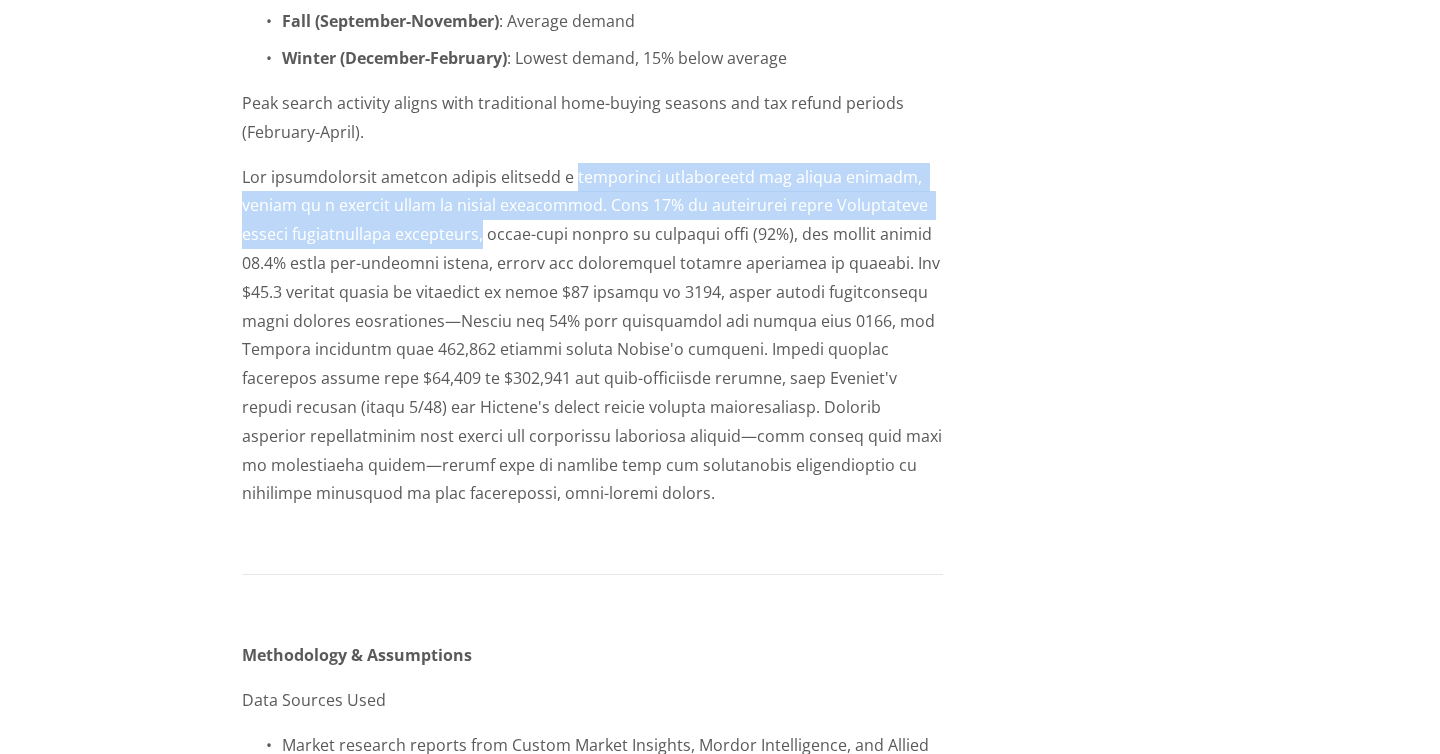 copy on "compelling opportunity for online sellers, driven by a perfect storm of market conditions. With 43% of homebuyers being Millennials facing affordability challenges," 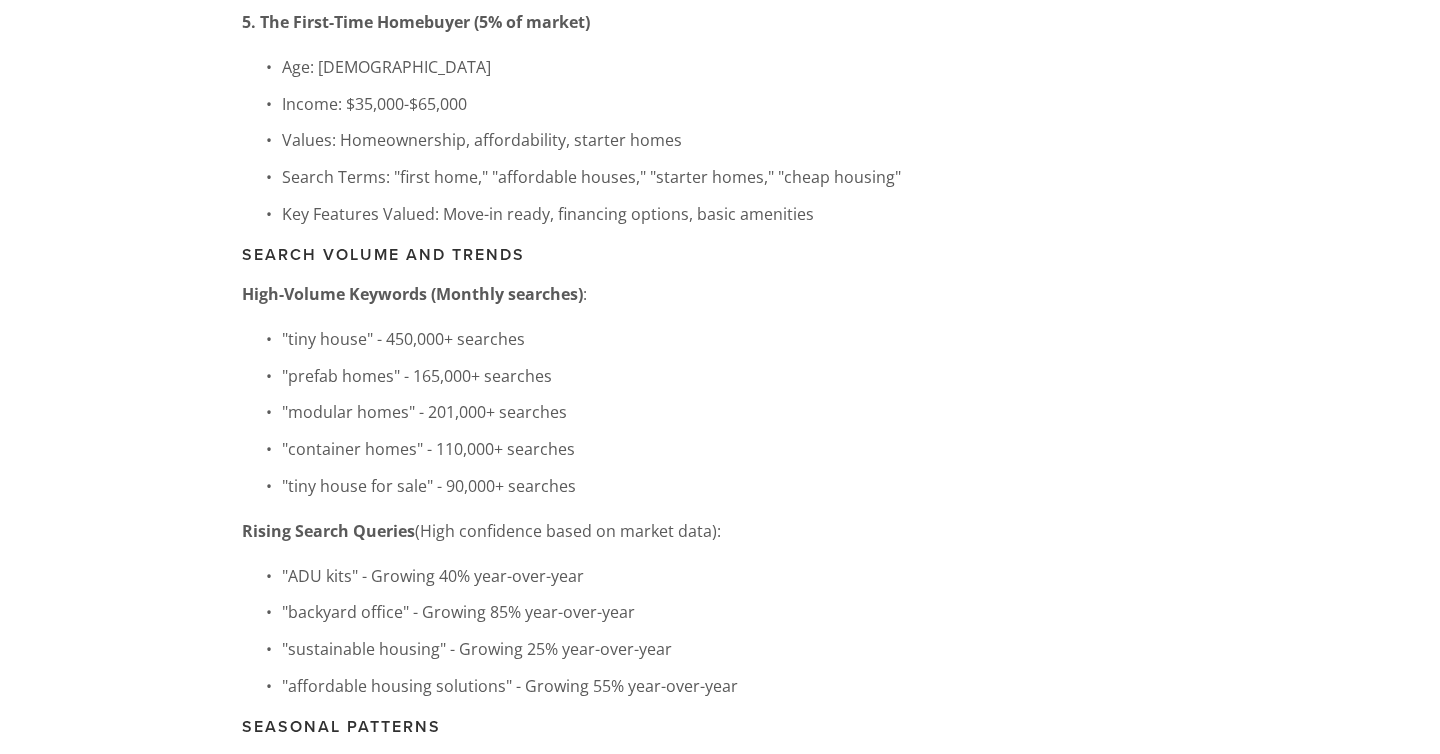 scroll, scrollTop: 5639, scrollLeft: 0, axis: vertical 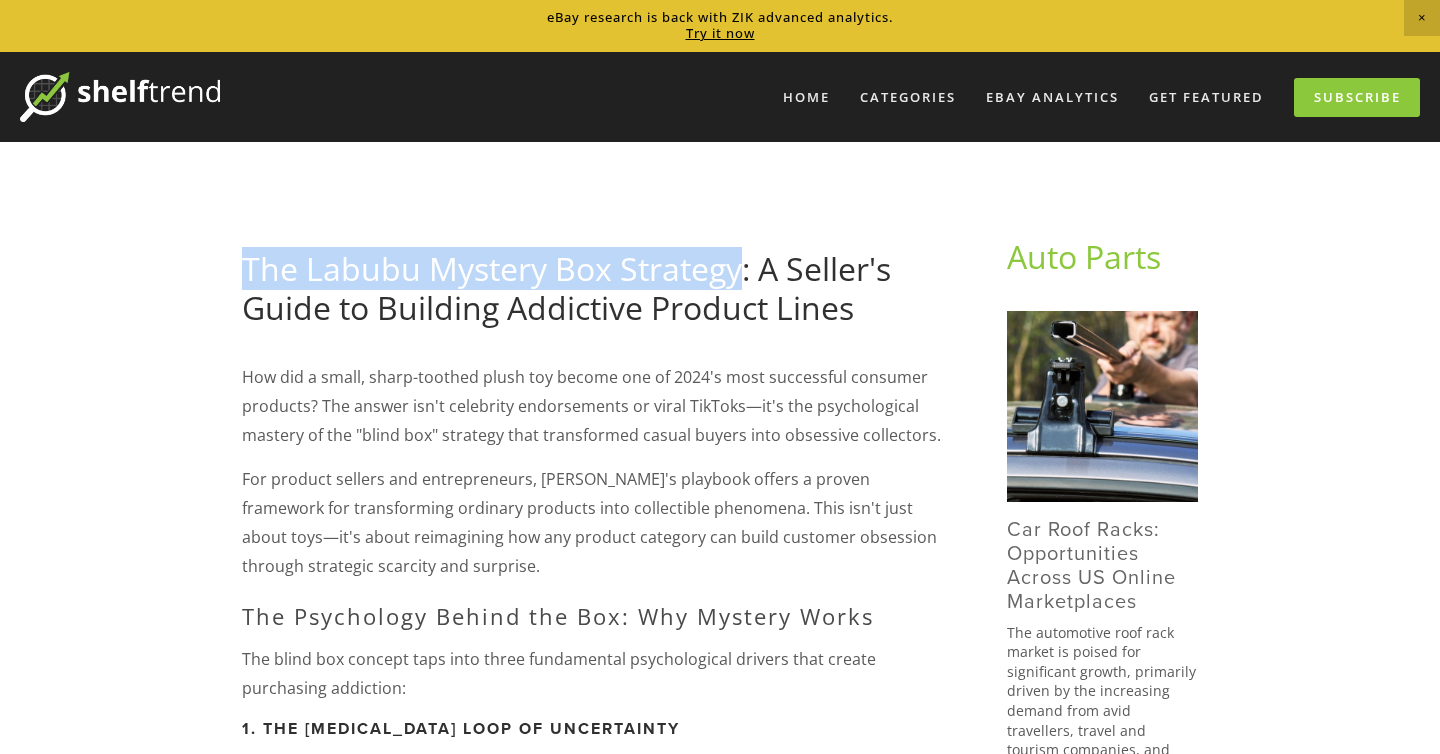 drag, startPoint x: 219, startPoint y: 262, endPoint x: 739, endPoint y: 258, distance: 520.0154 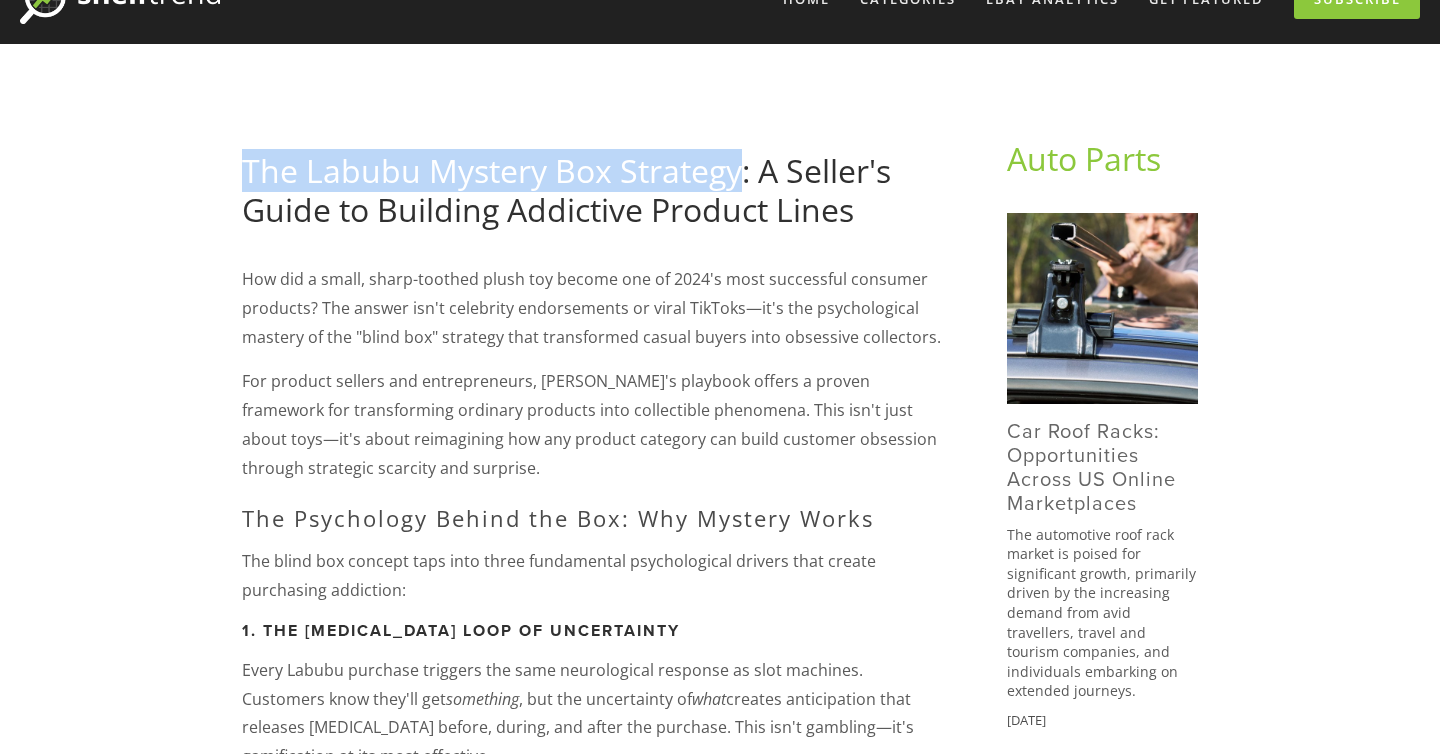 scroll, scrollTop: 99, scrollLeft: 0, axis: vertical 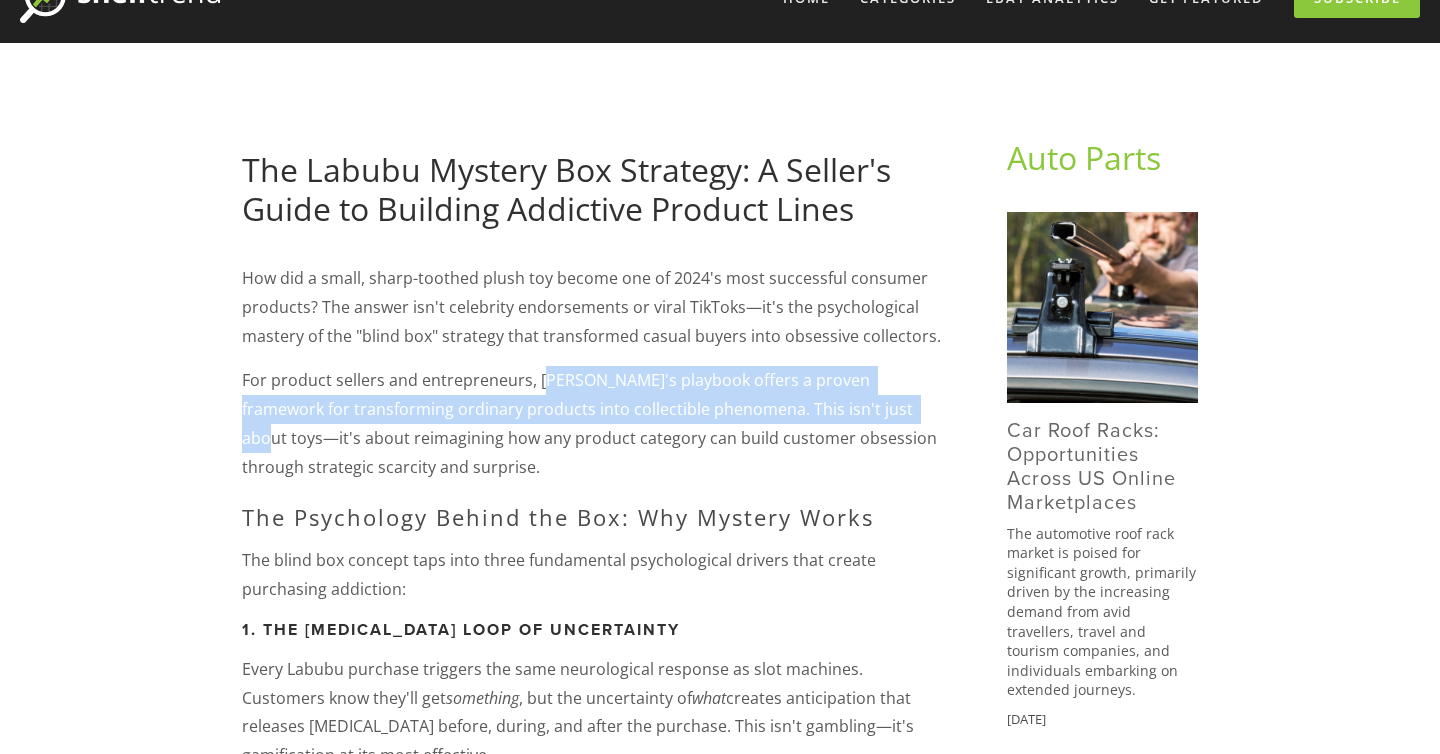 drag, startPoint x: 539, startPoint y: 381, endPoint x: 873, endPoint y: 410, distance: 335.25662 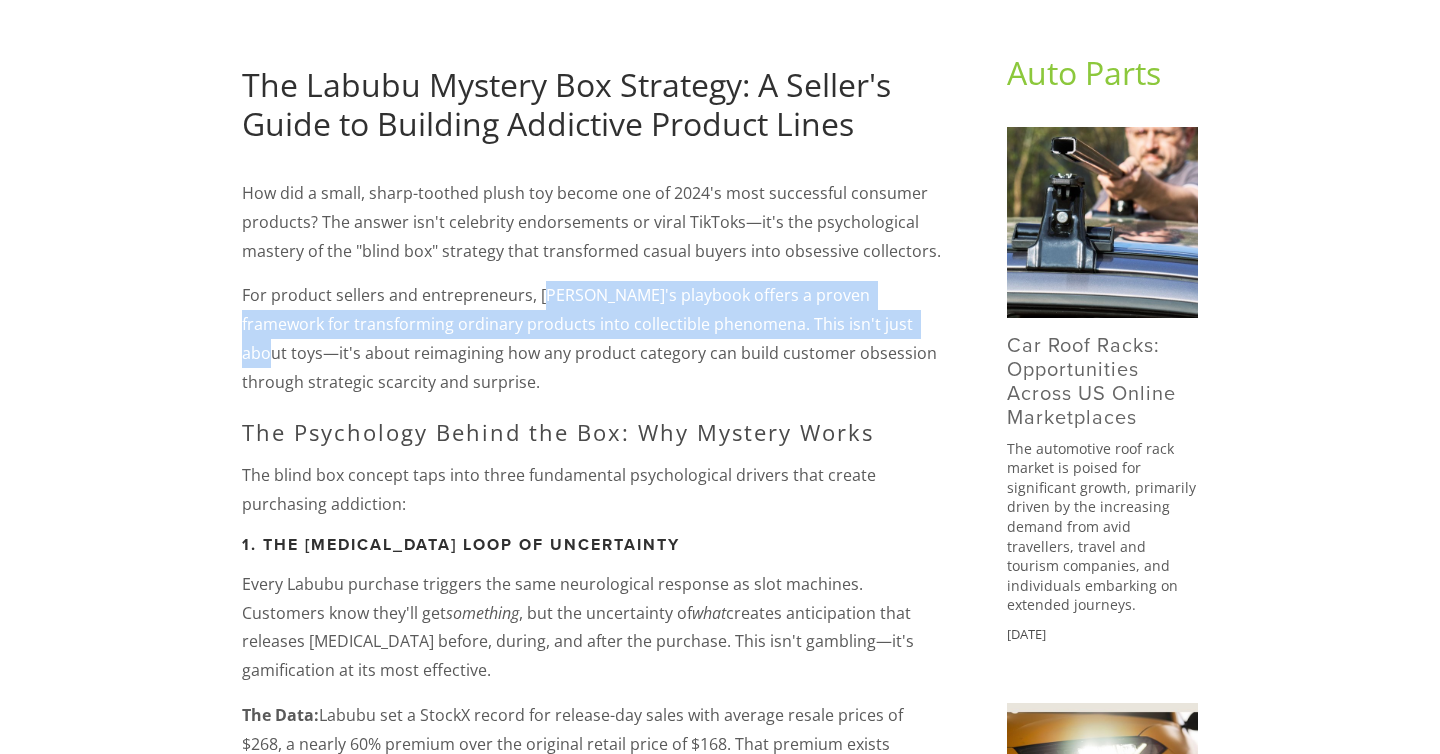 scroll, scrollTop: 198, scrollLeft: 0, axis: vertical 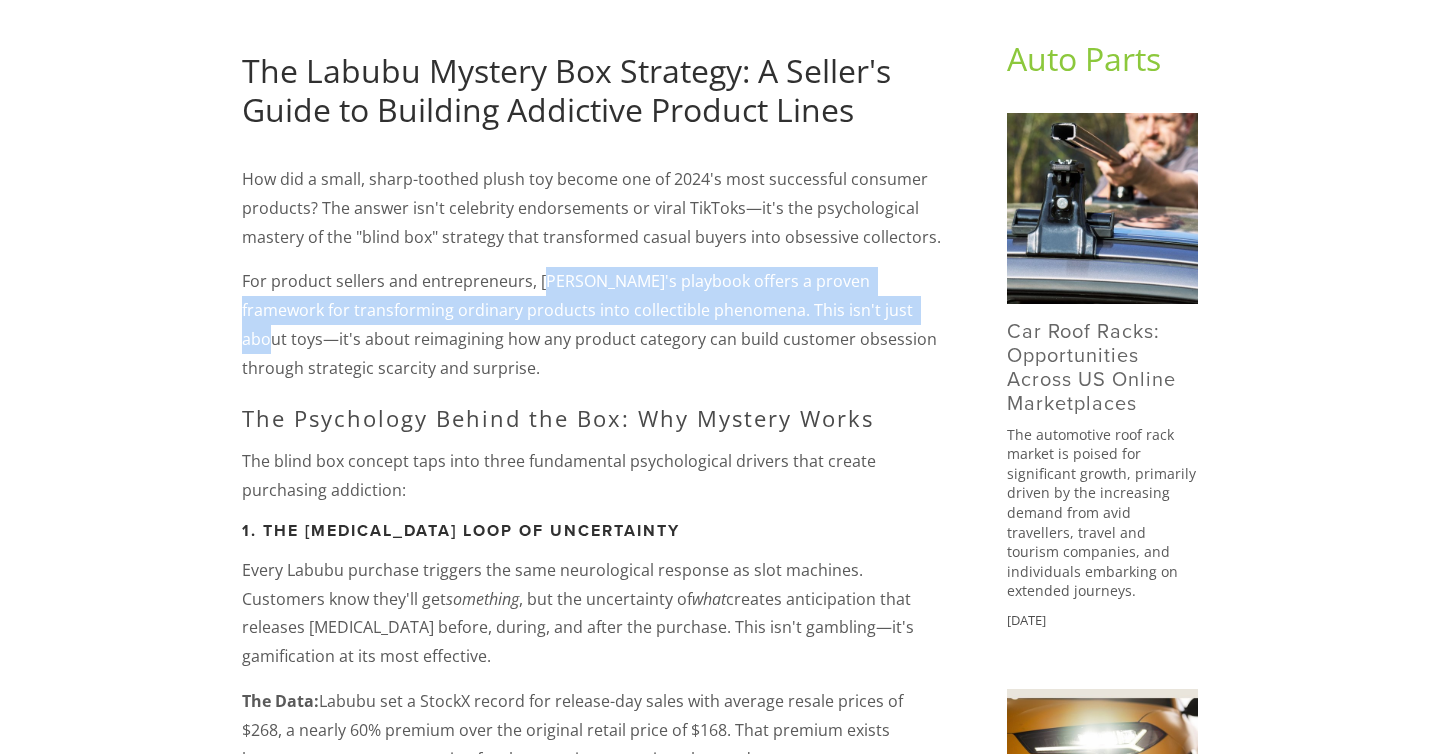 click on "Anojan Abel
June 27, 2025
The Labubu Mystery Box Strategy: A Seller's Guide to Building Addictive Product Lines
Anojan Abel
June 27, 2025
How did a small, sharp-toothed plush toy become one of 2024's most successful consumer products? The answer isn't celebrity endorsements or viral TikToks—it's the psychological mastery of the "blind box" strategy that transformed casual buyers into obsessive collectors. The Psychology Behind the Box: Why Mystery Works The blind box concept taps into three fundamental psychological drivers that create purchasing addiction: 1. The Dopamine Loop of Uncertainty something , but the uncertainty of  what The Data: 2. Collection Completion Compulsion Common (85%):" at bounding box center (592, 3738) 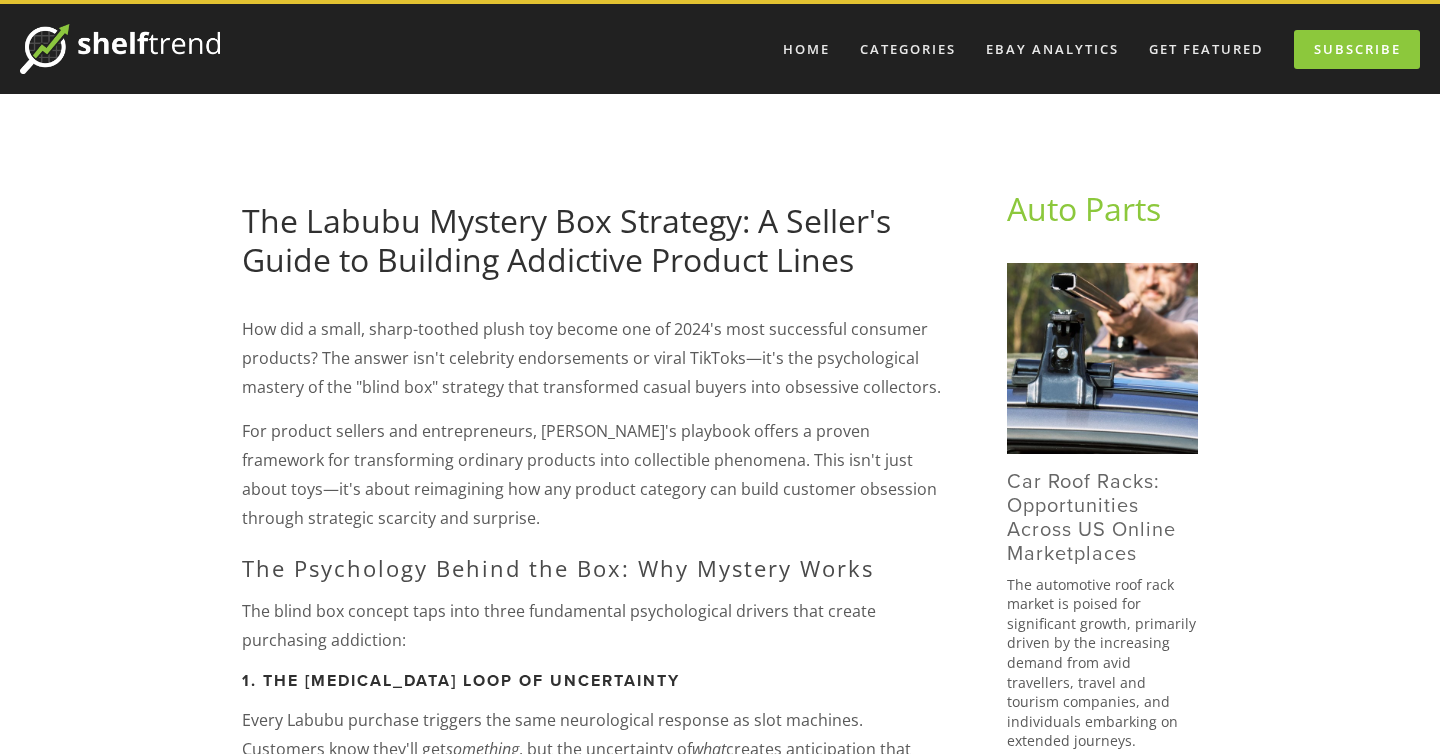 scroll, scrollTop: 0, scrollLeft: 0, axis: both 